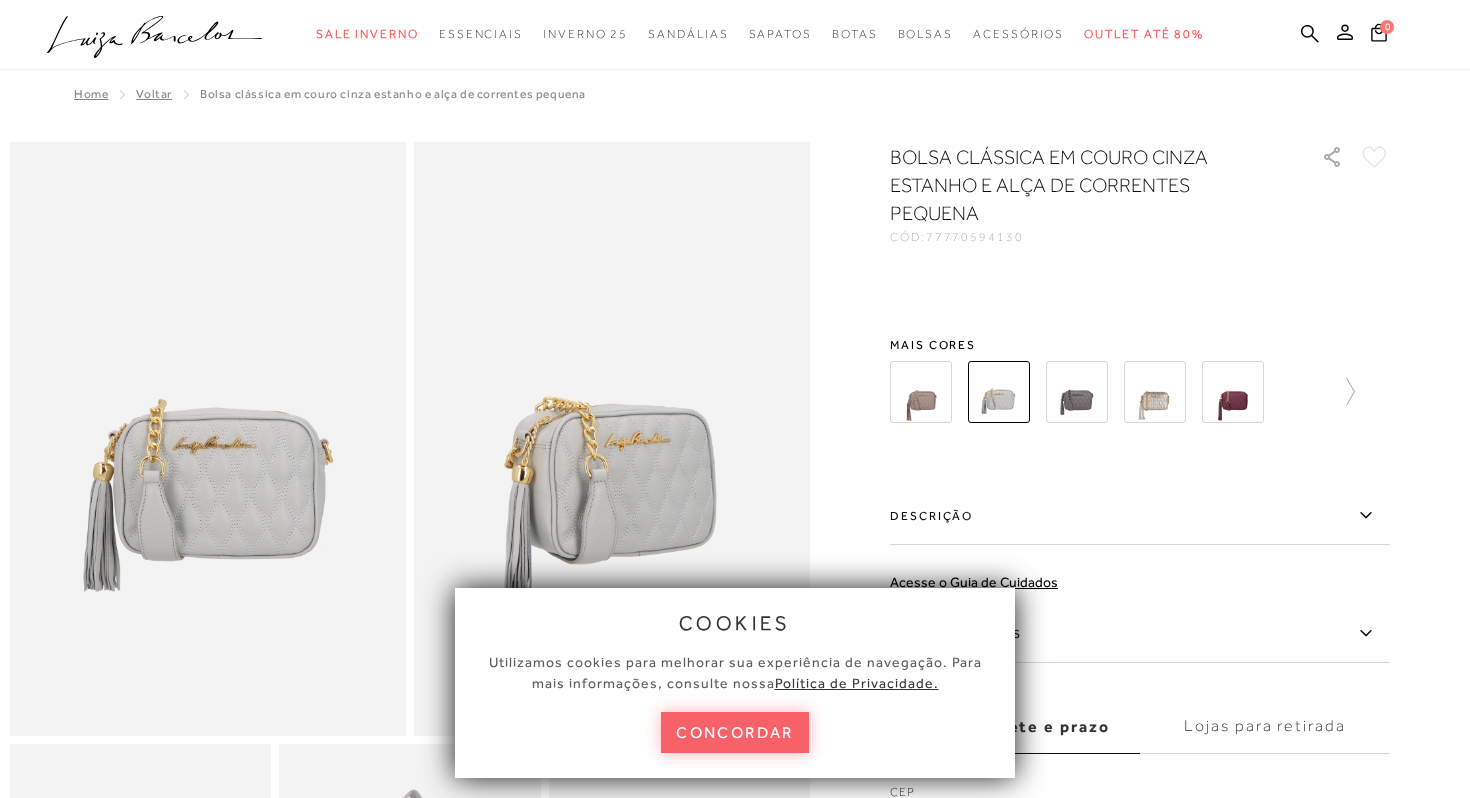 scroll, scrollTop: 0, scrollLeft: 0, axis: both 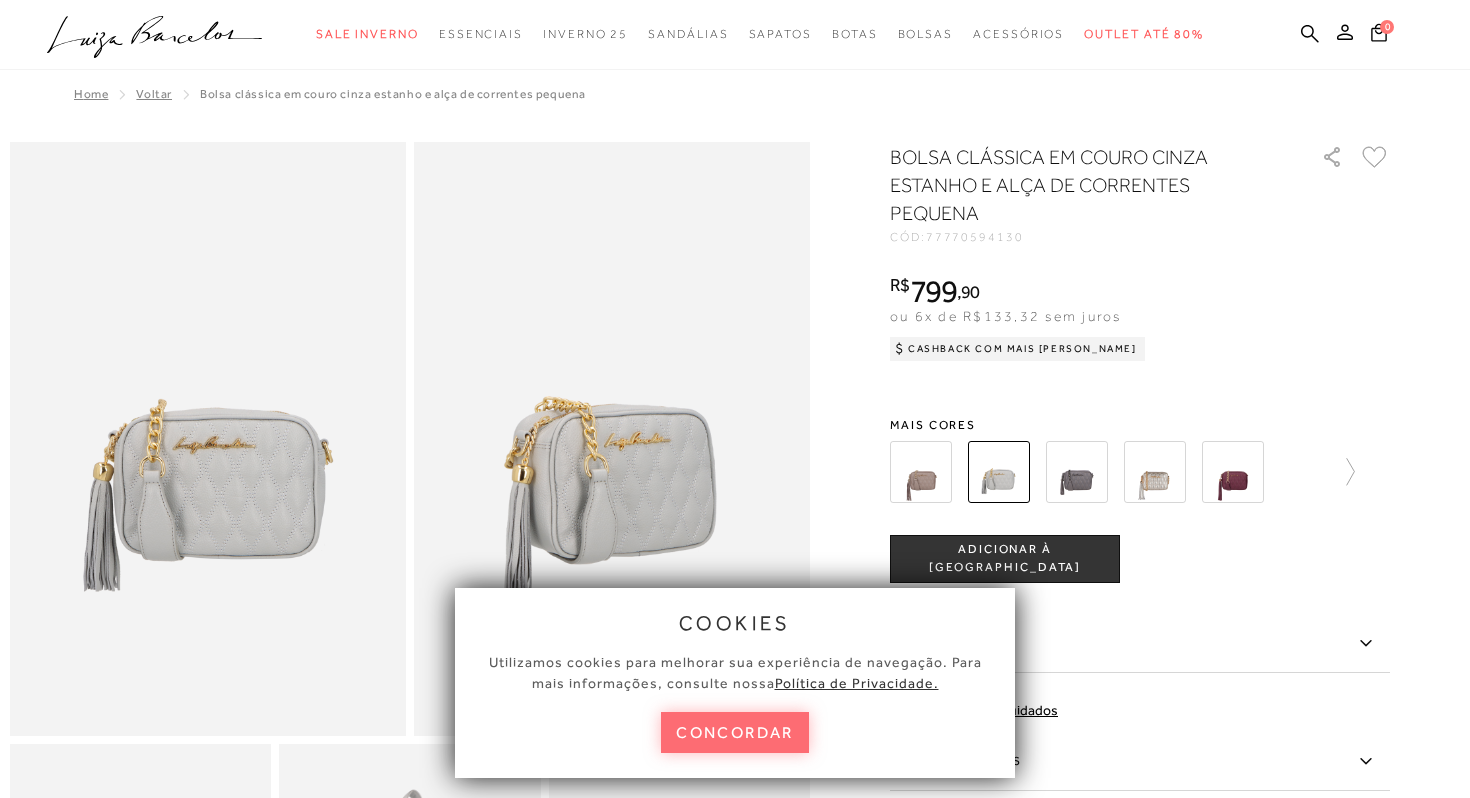 click on "concordar" at bounding box center [735, 732] 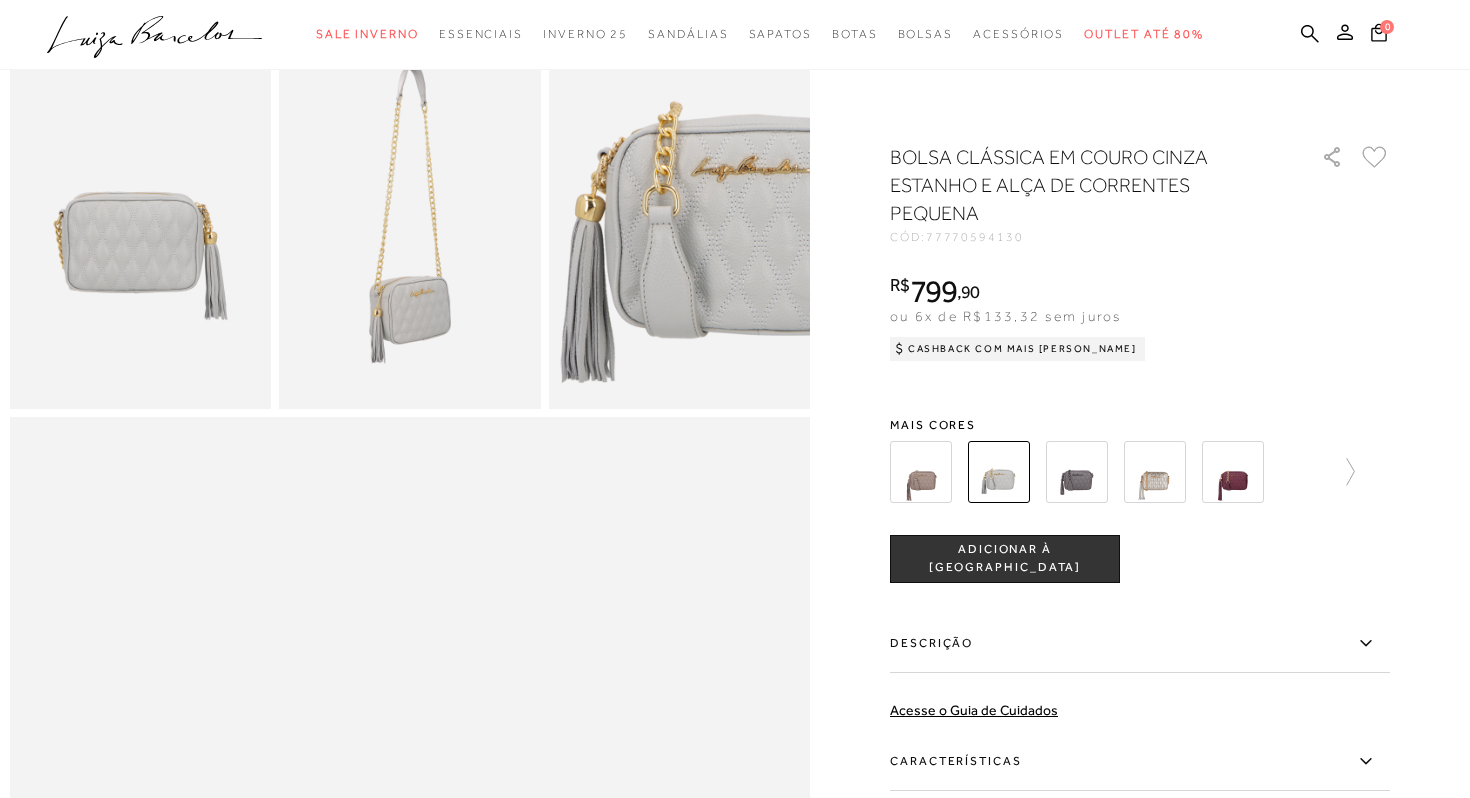 scroll, scrollTop: 818, scrollLeft: 0, axis: vertical 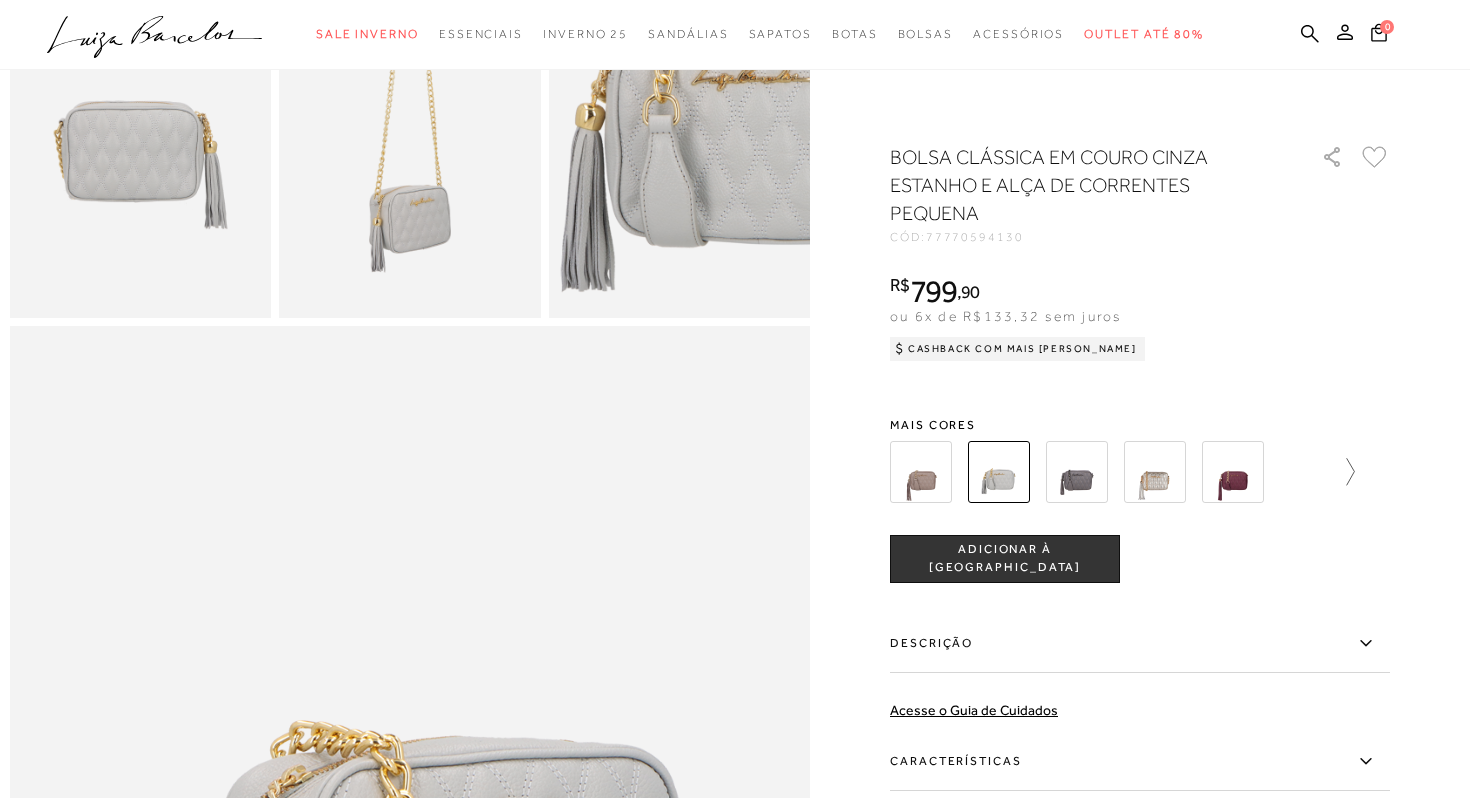click 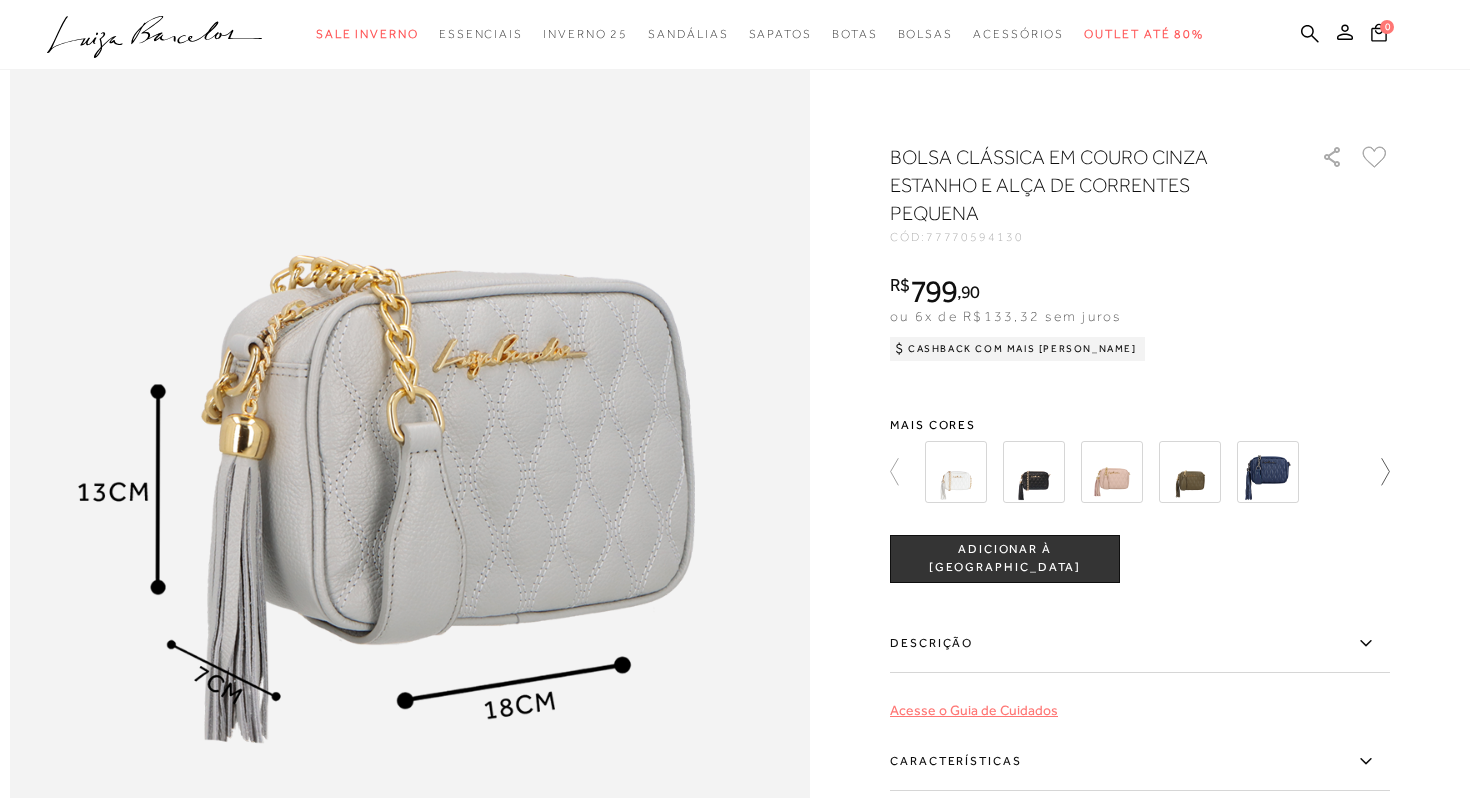 scroll, scrollTop: 1290, scrollLeft: 0, axis: vertical 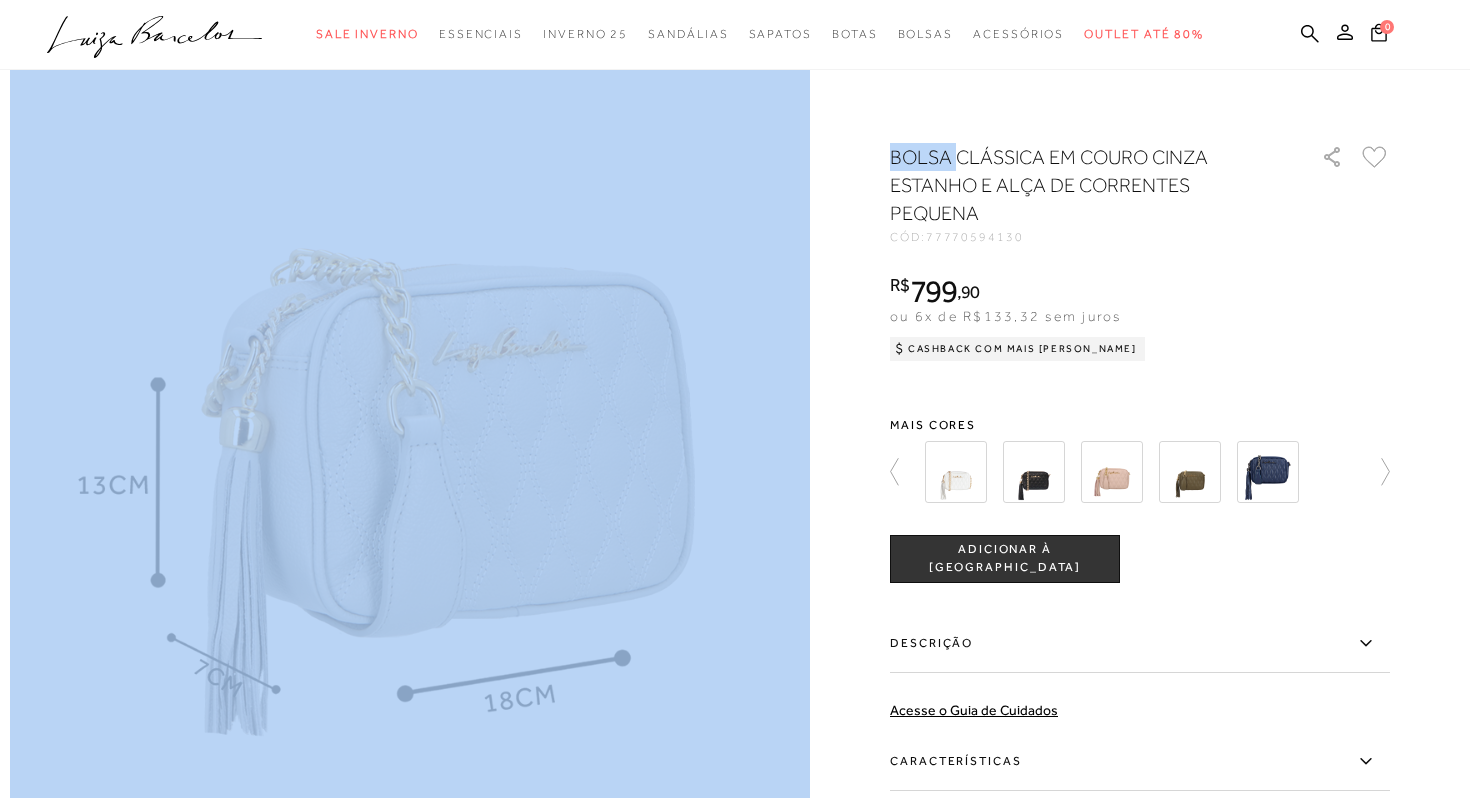 drag, startPoint x: 885, startPoint y: 151, endPoint x: 962, endPoint y: 161, distance: 77.64664 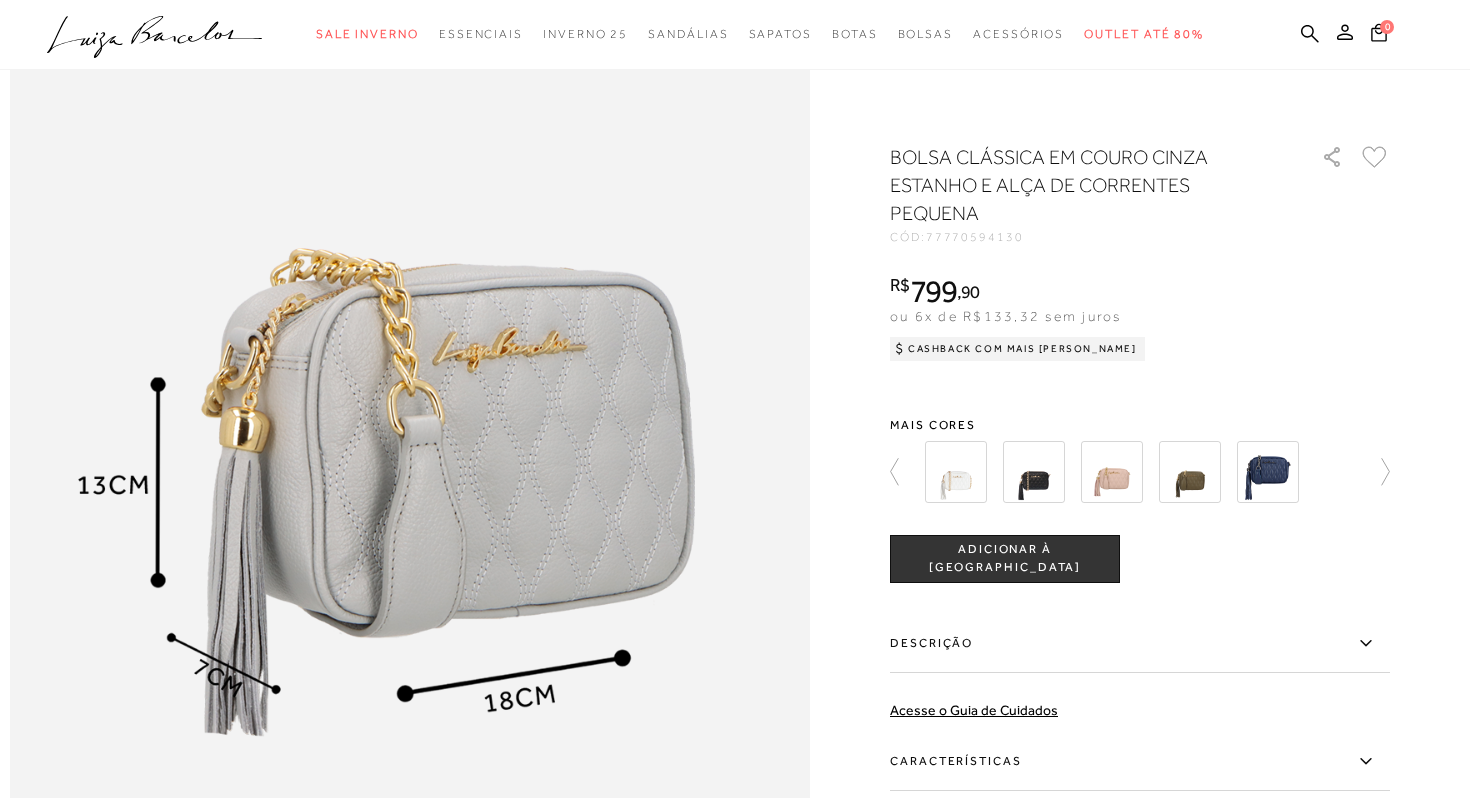 click on "BOLSA CLÁSSICA EM COURO CINZA ESTANHO E ALÇA DE CORRENTES PEQUENA" at bounding box center [1077, 185] 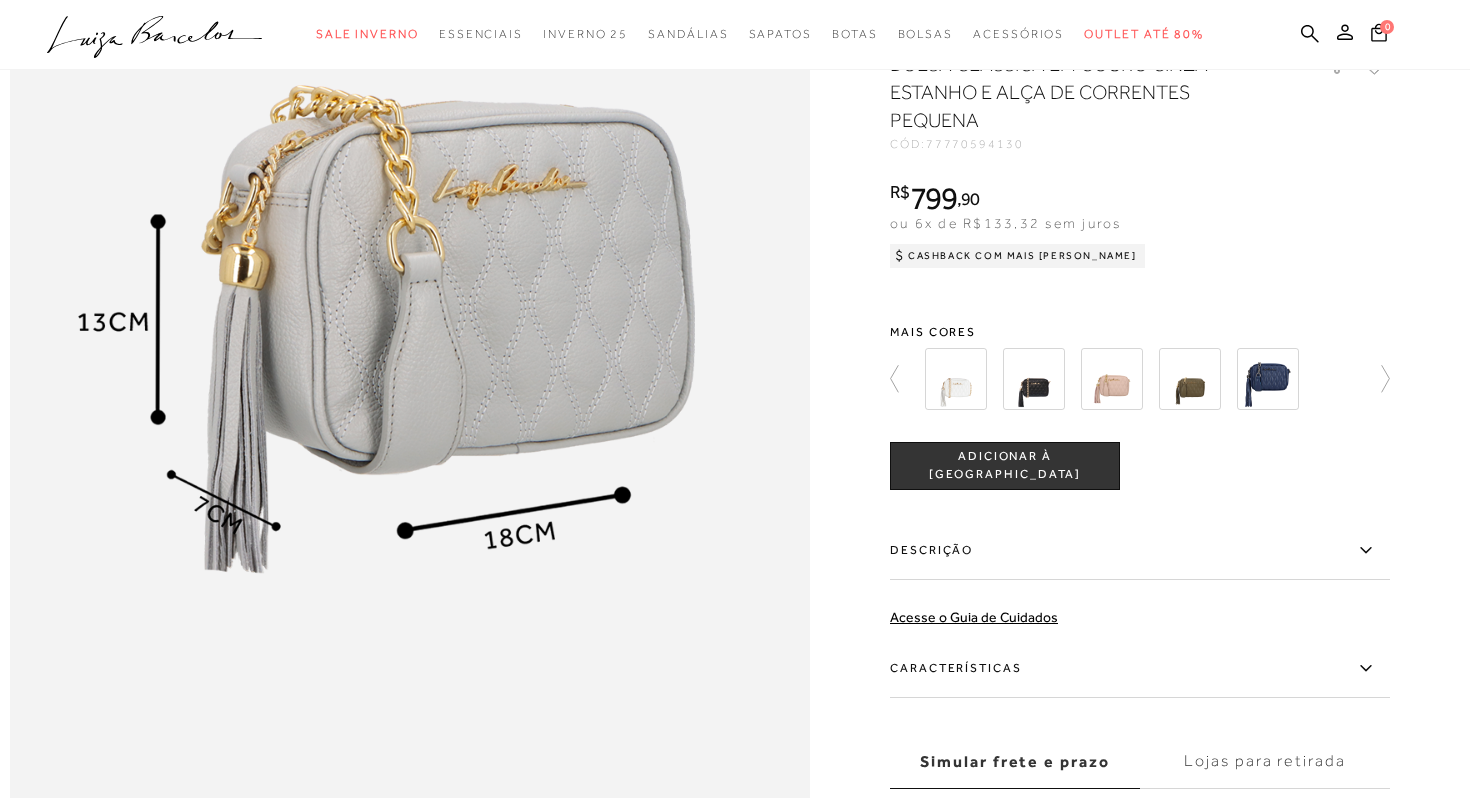 scroll, scrollTop: 1457, scrollLeft: 0, axis: vertical 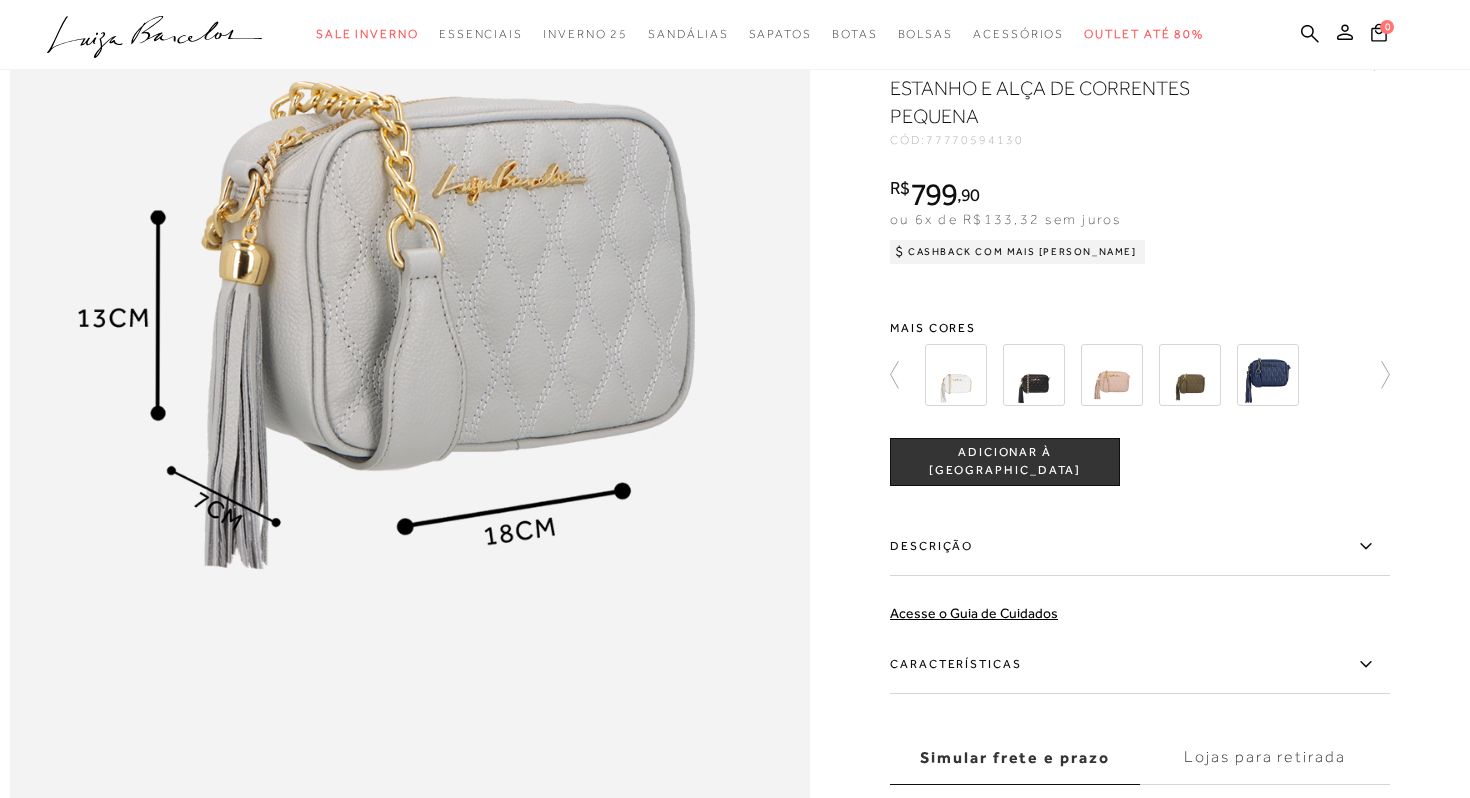 click 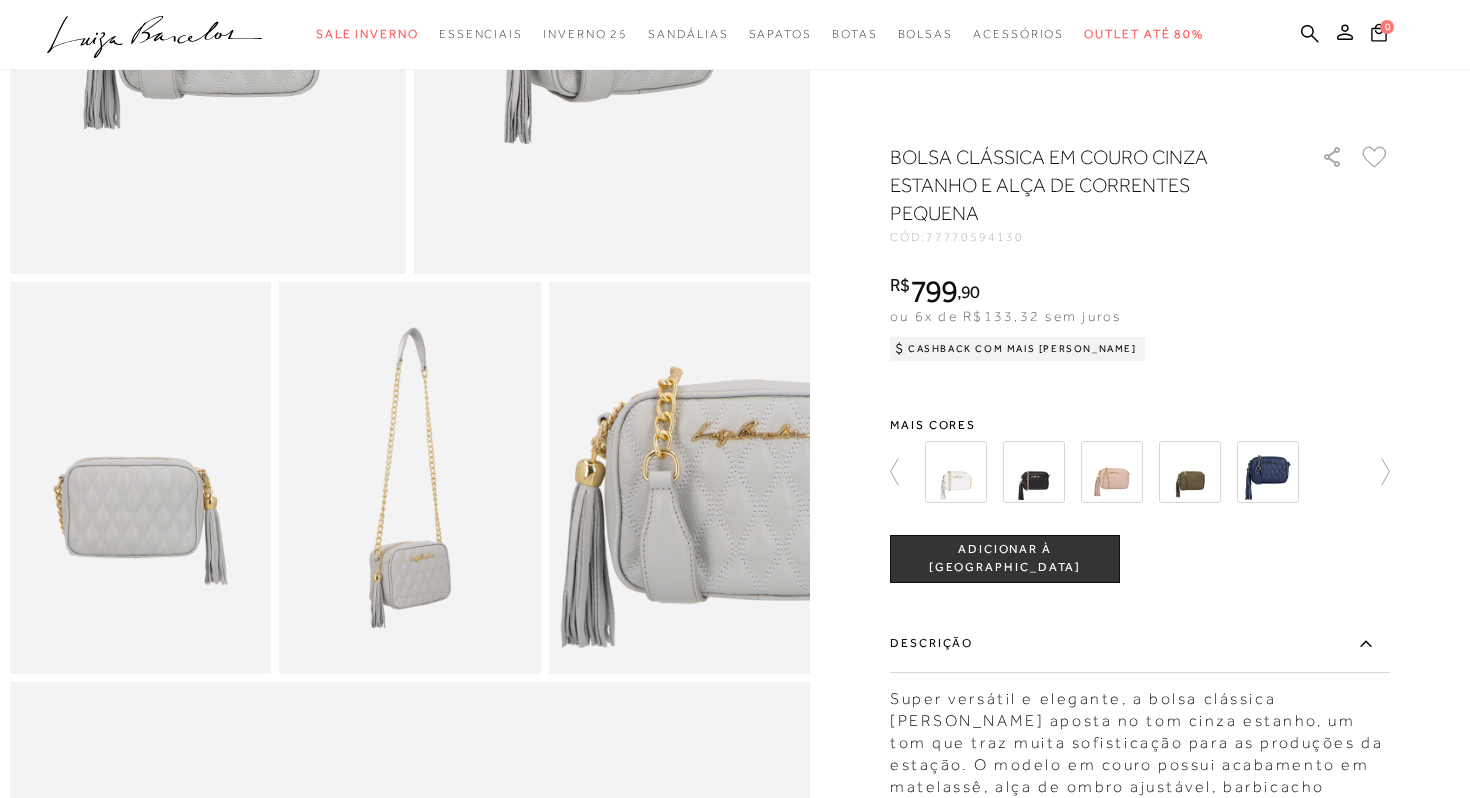 scroll, scrollTop: 440, scrollLeft: 0, axis: vertical 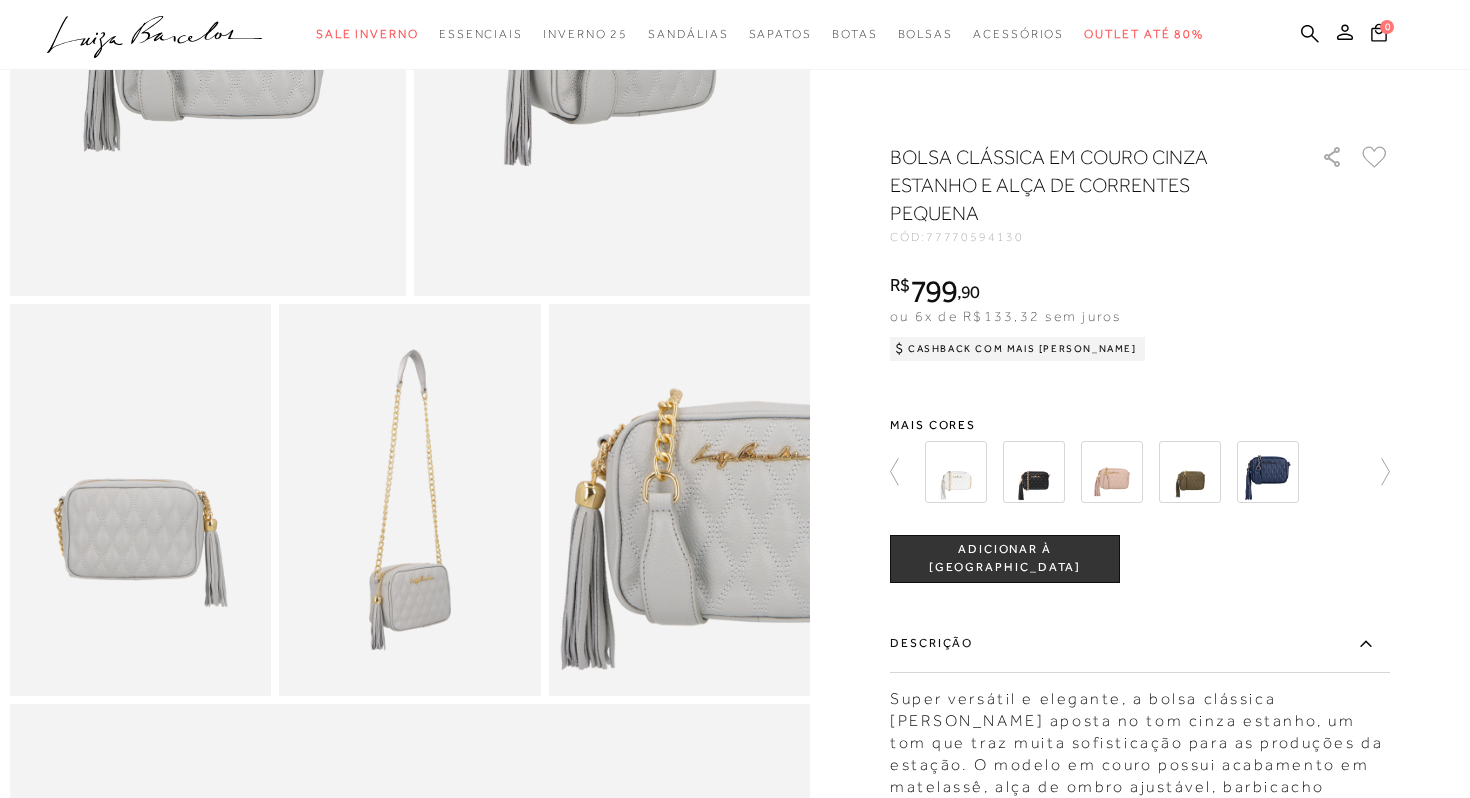 click at bounding box center (1034, 472) 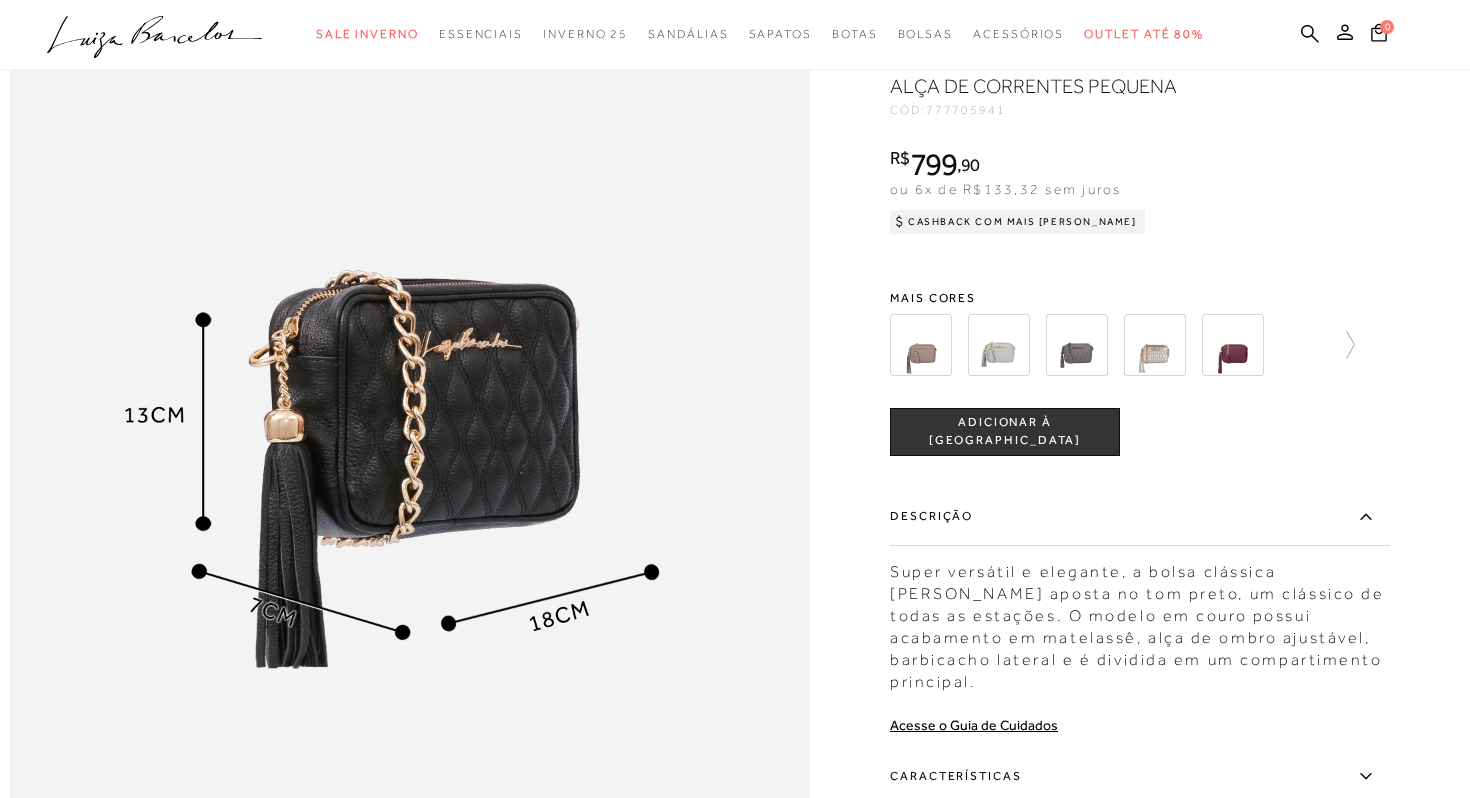 scroll, scrollTop: 1348, scrollLeft: 0, axis: vertical 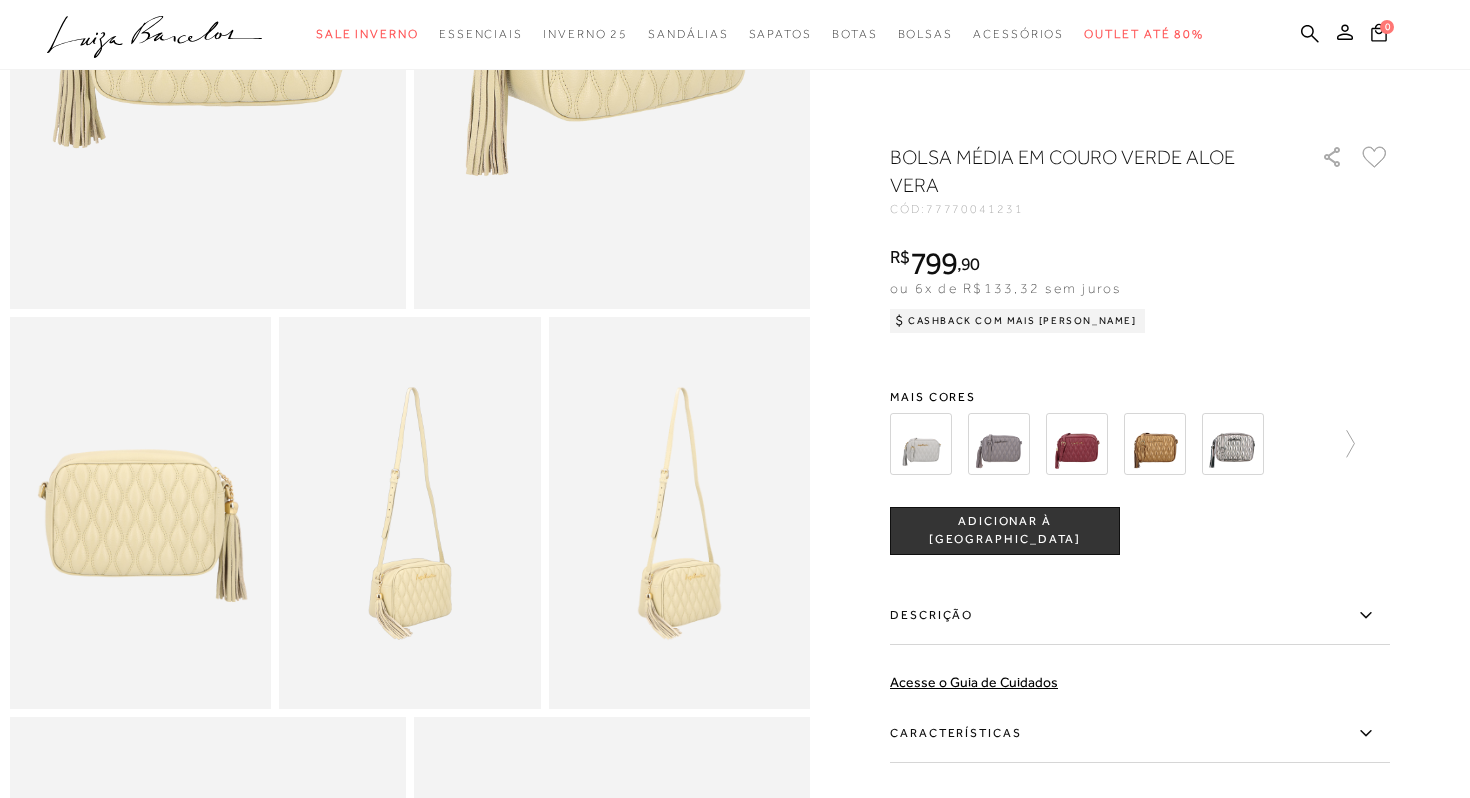 click at bounding box center (409, 513) 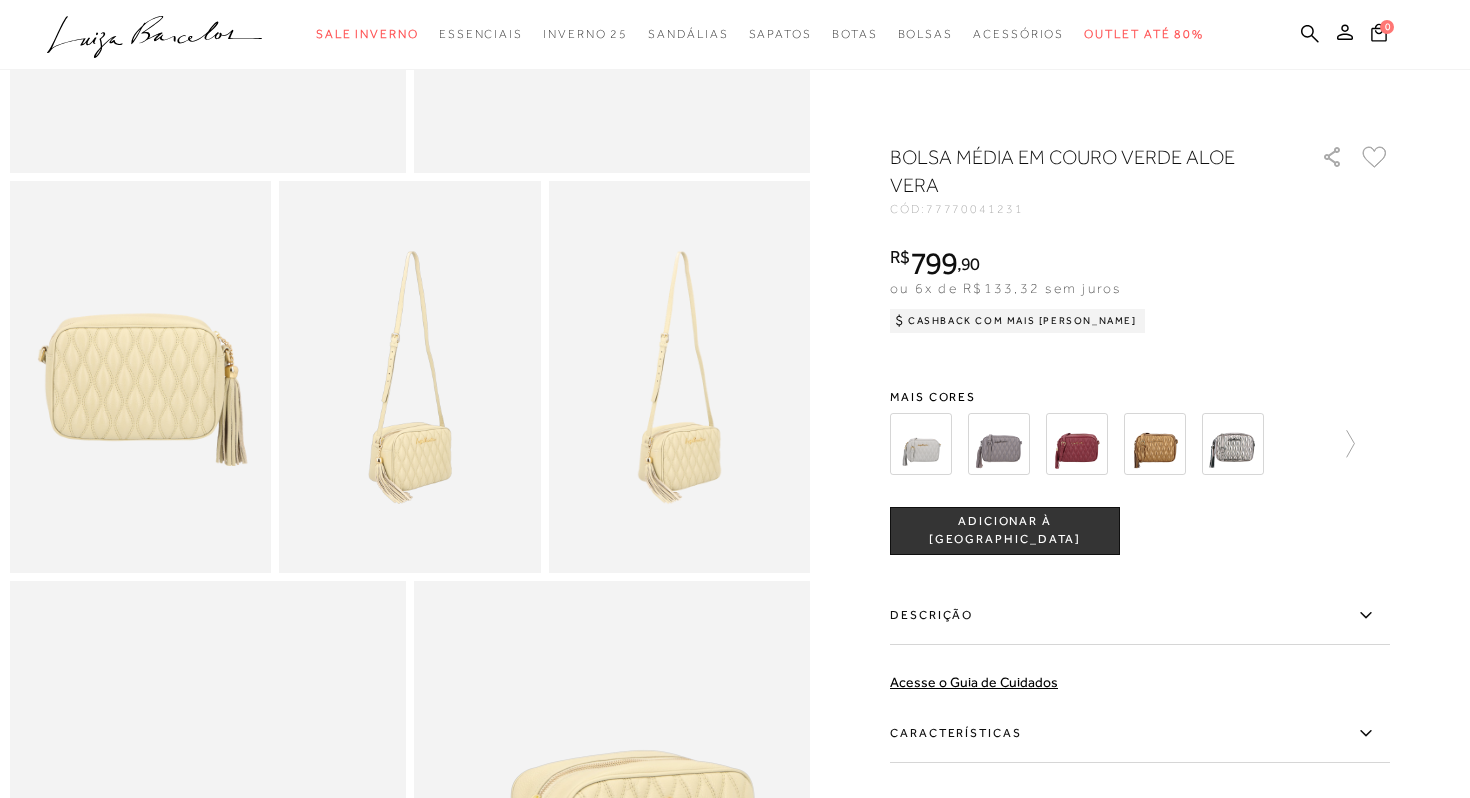 scroll, scrollTop: 569, scrollLeft: 0, axis: vertical 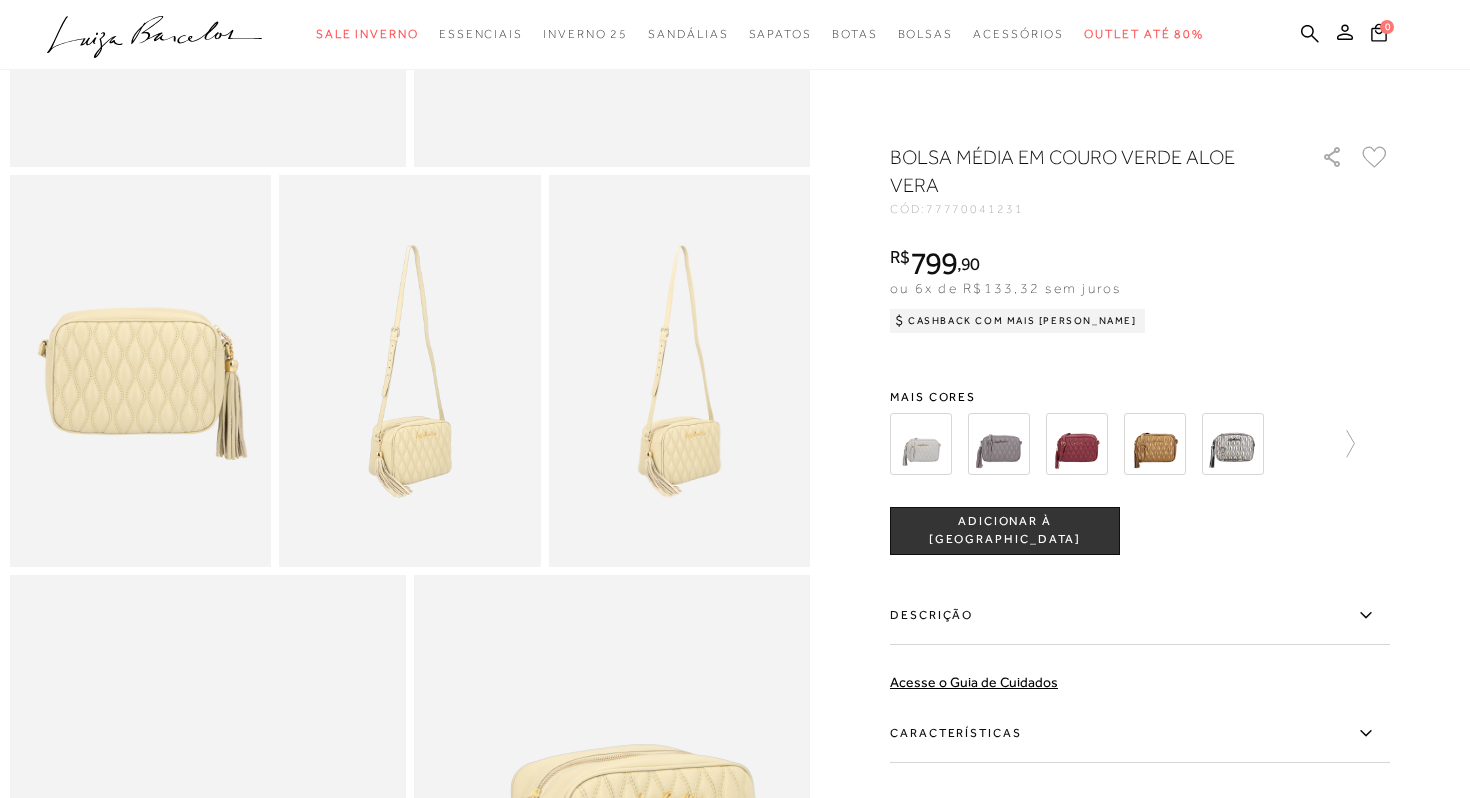 click on "Descrição" at bounding box center (1140, 616) 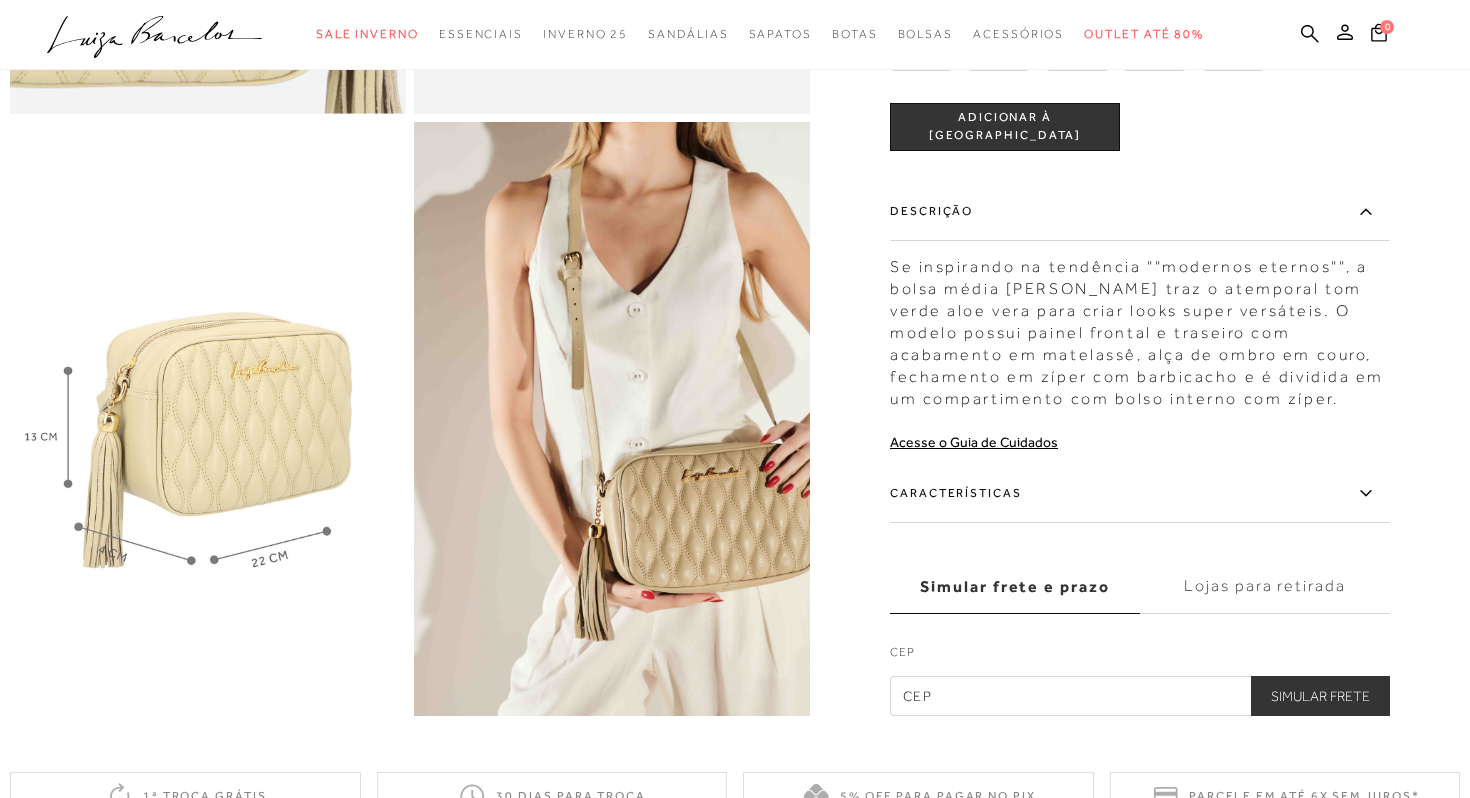 scroll, scrollTop: 1628, scrollLeft: 0, axis: vertical 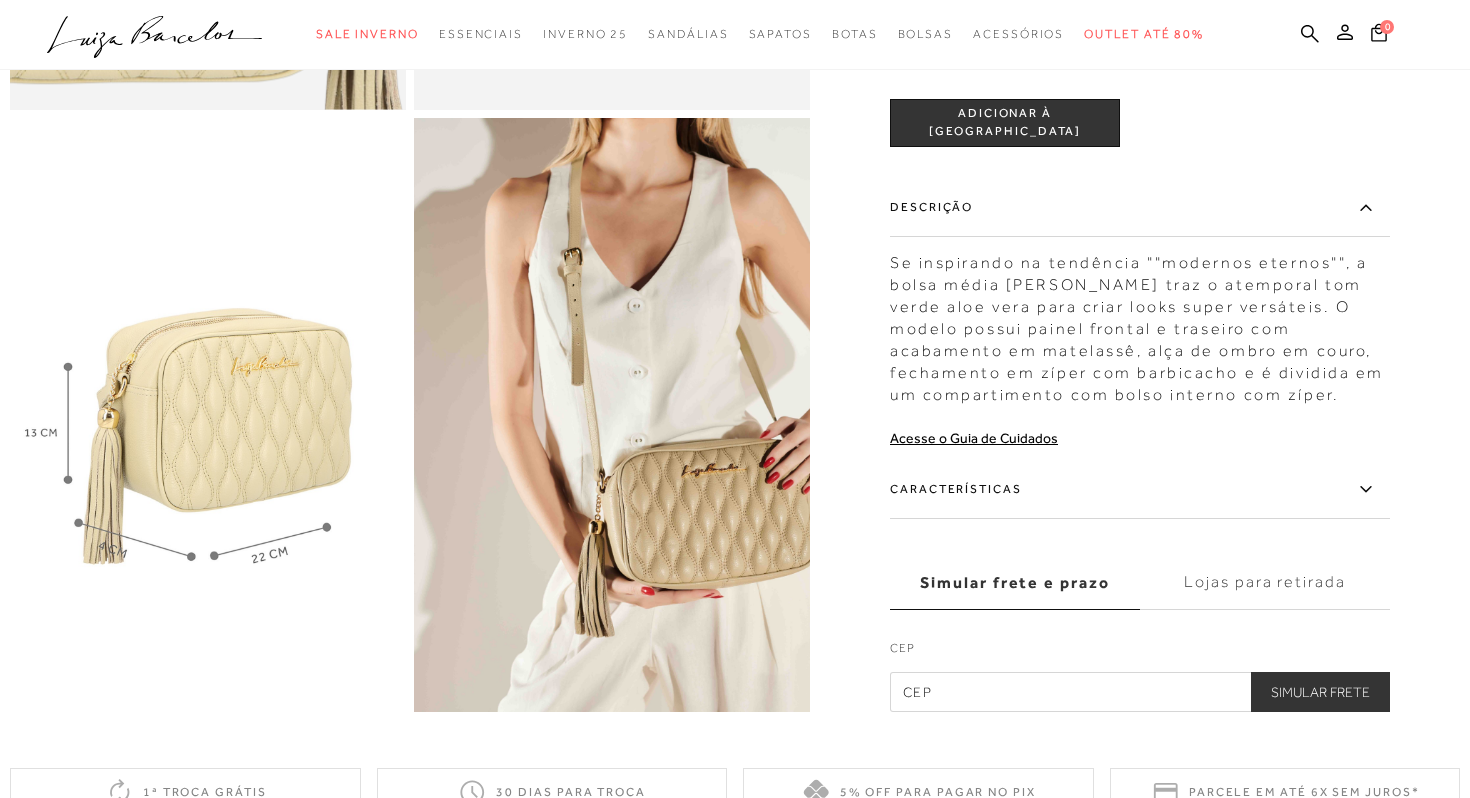 click at bounding box center [612, 415] 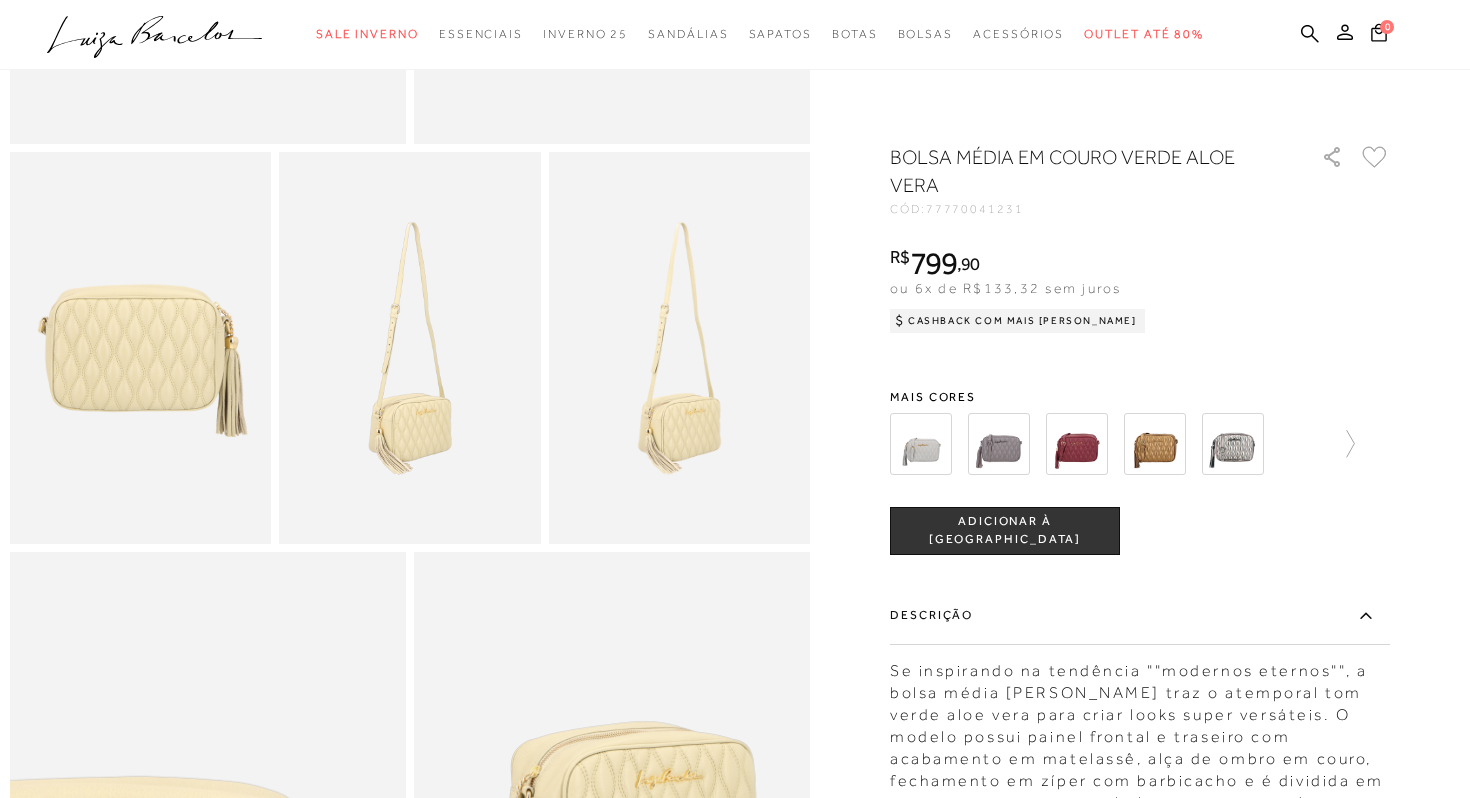 scroll, scrollTop: 585, scrollLeft: 0, axis: vertical 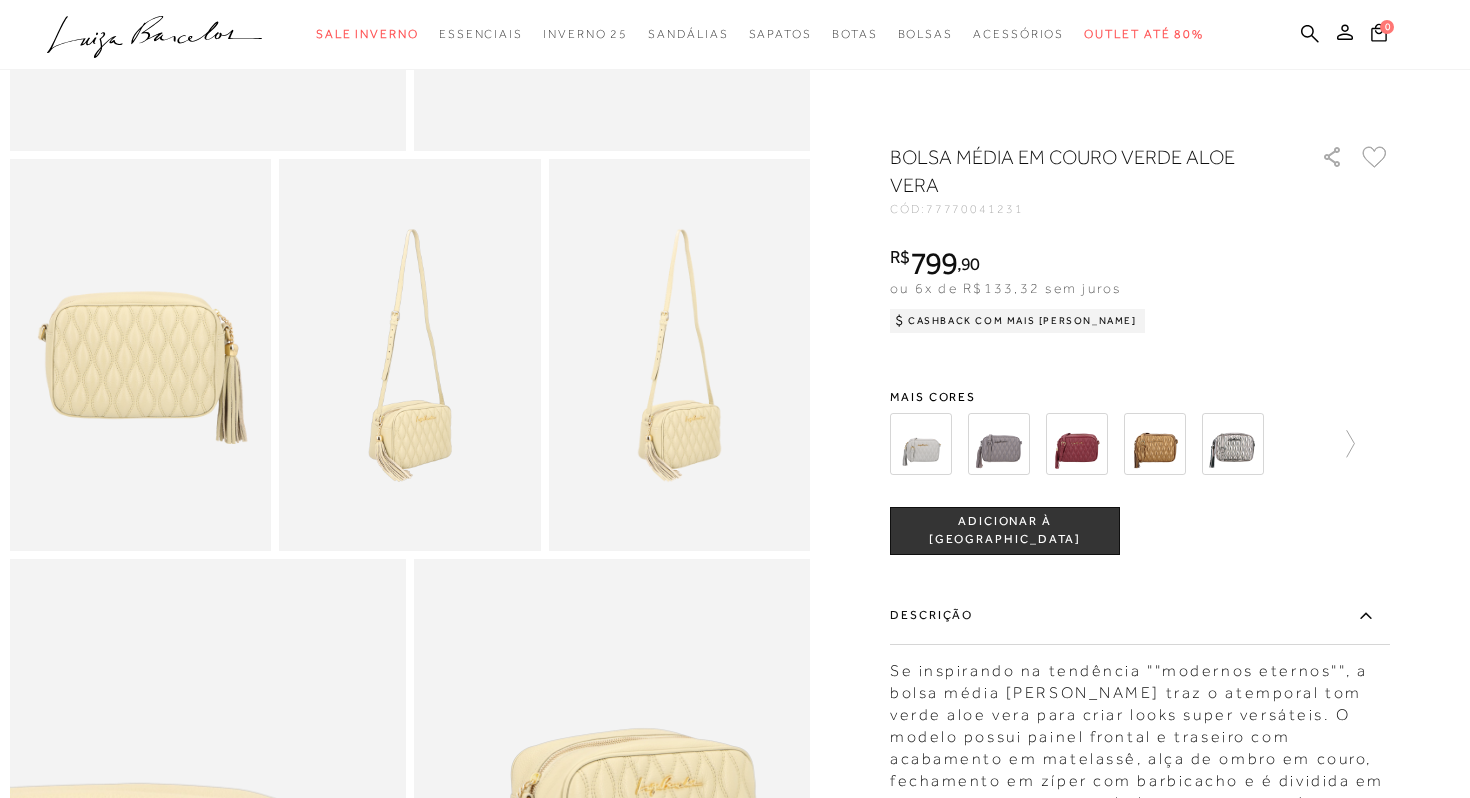 click at bounding box center [1140, 444] 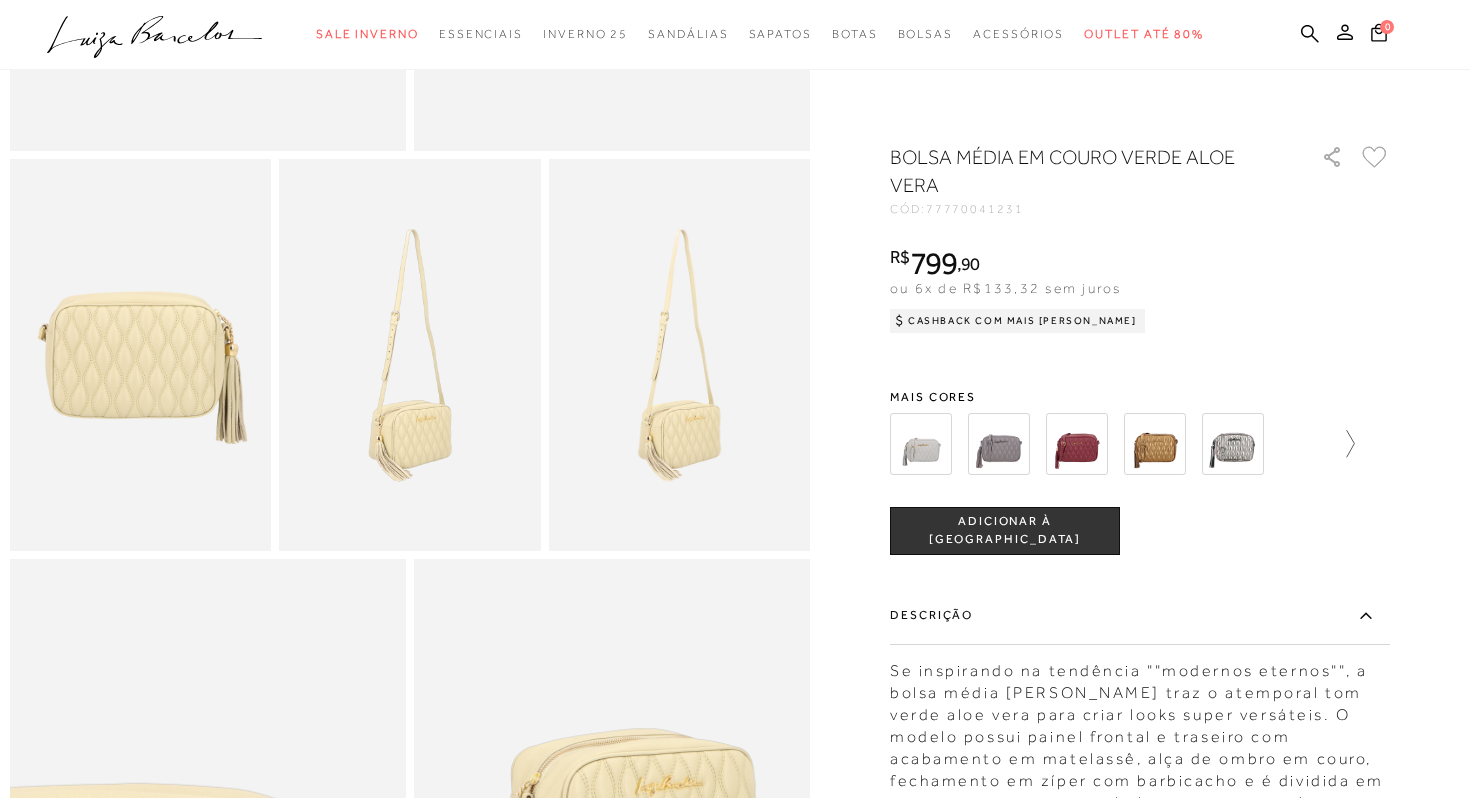 click 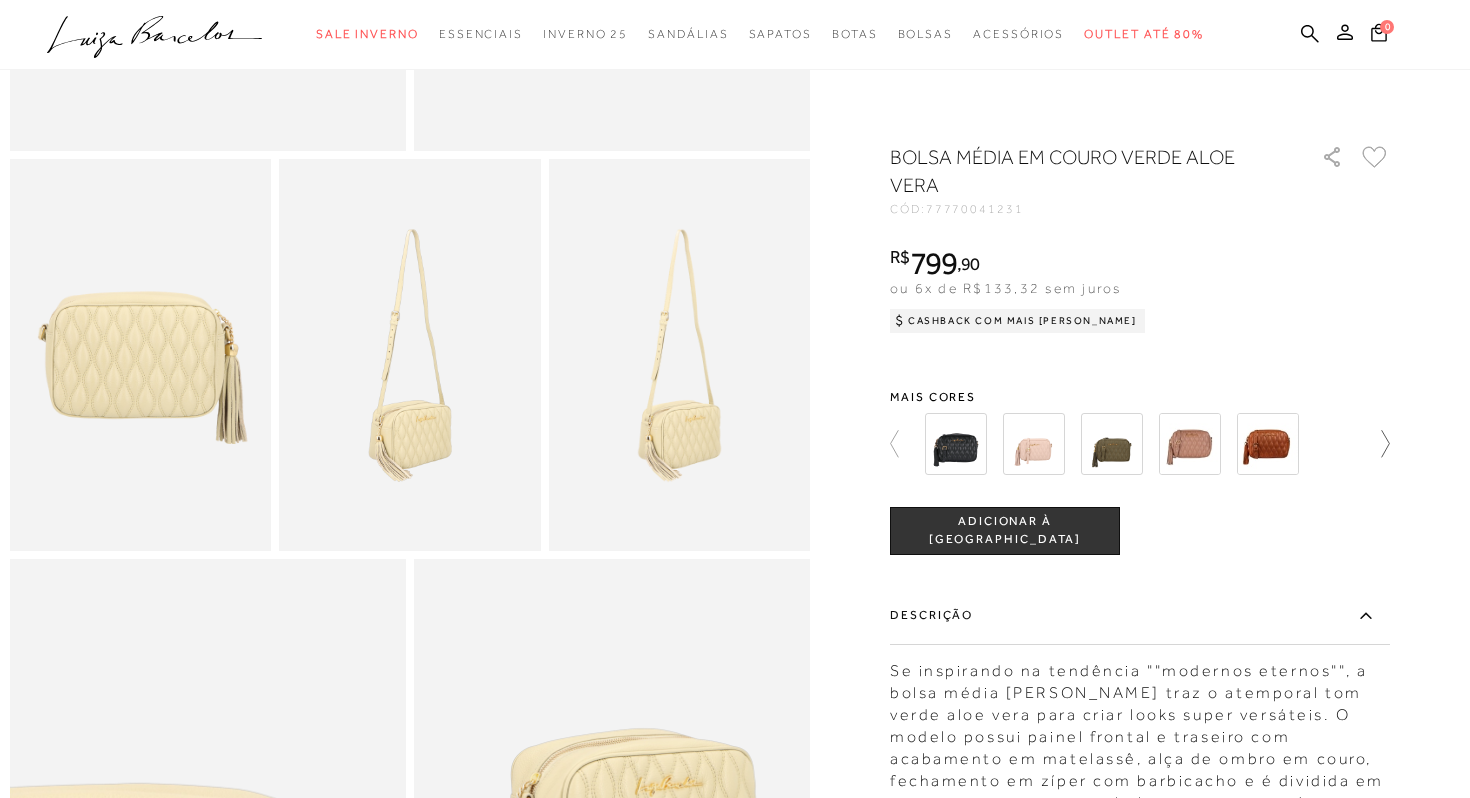 click at bounding box center [1134, 444] 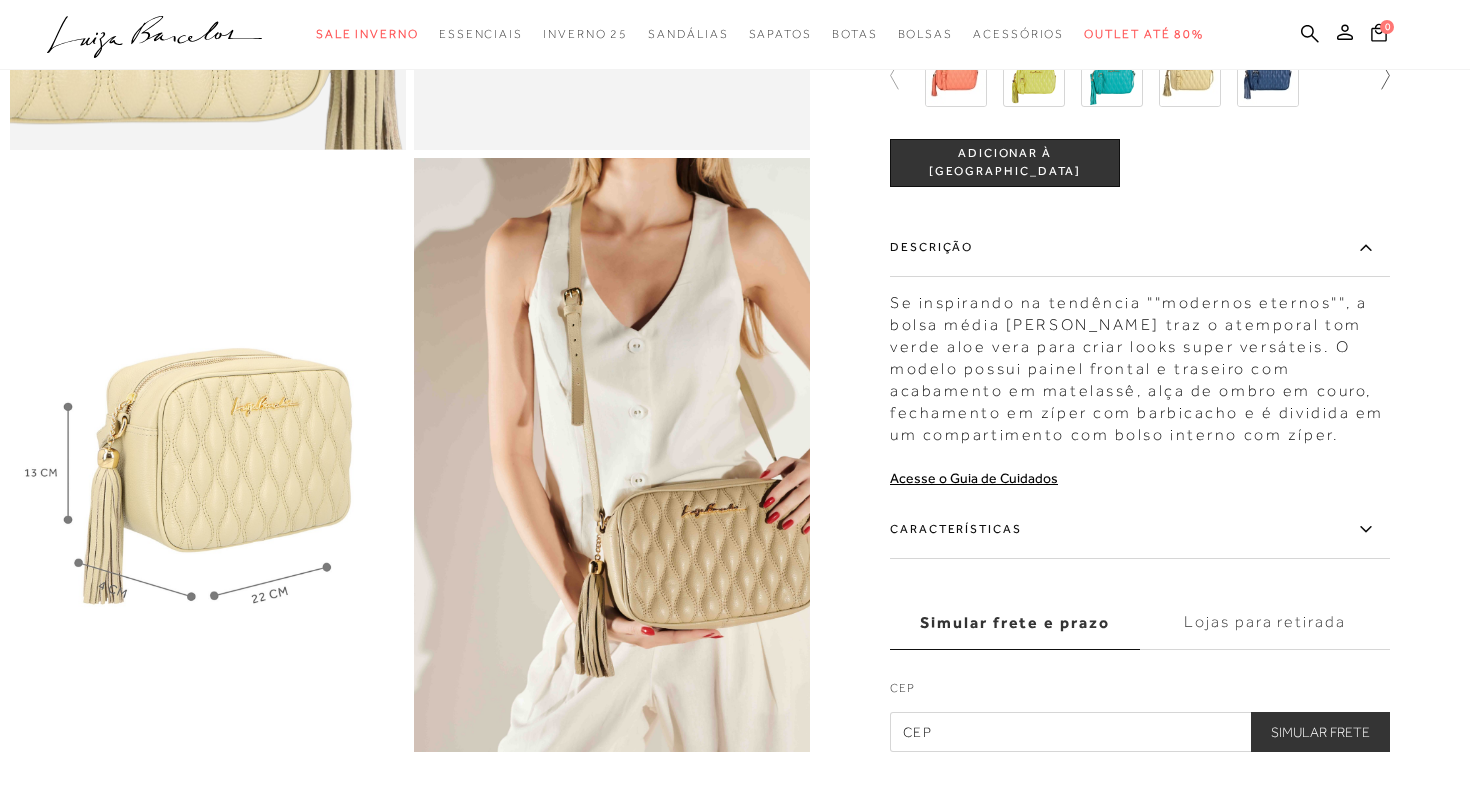 scroll, scrollTop: 1589, scrollLeft: 0, axis: vertical 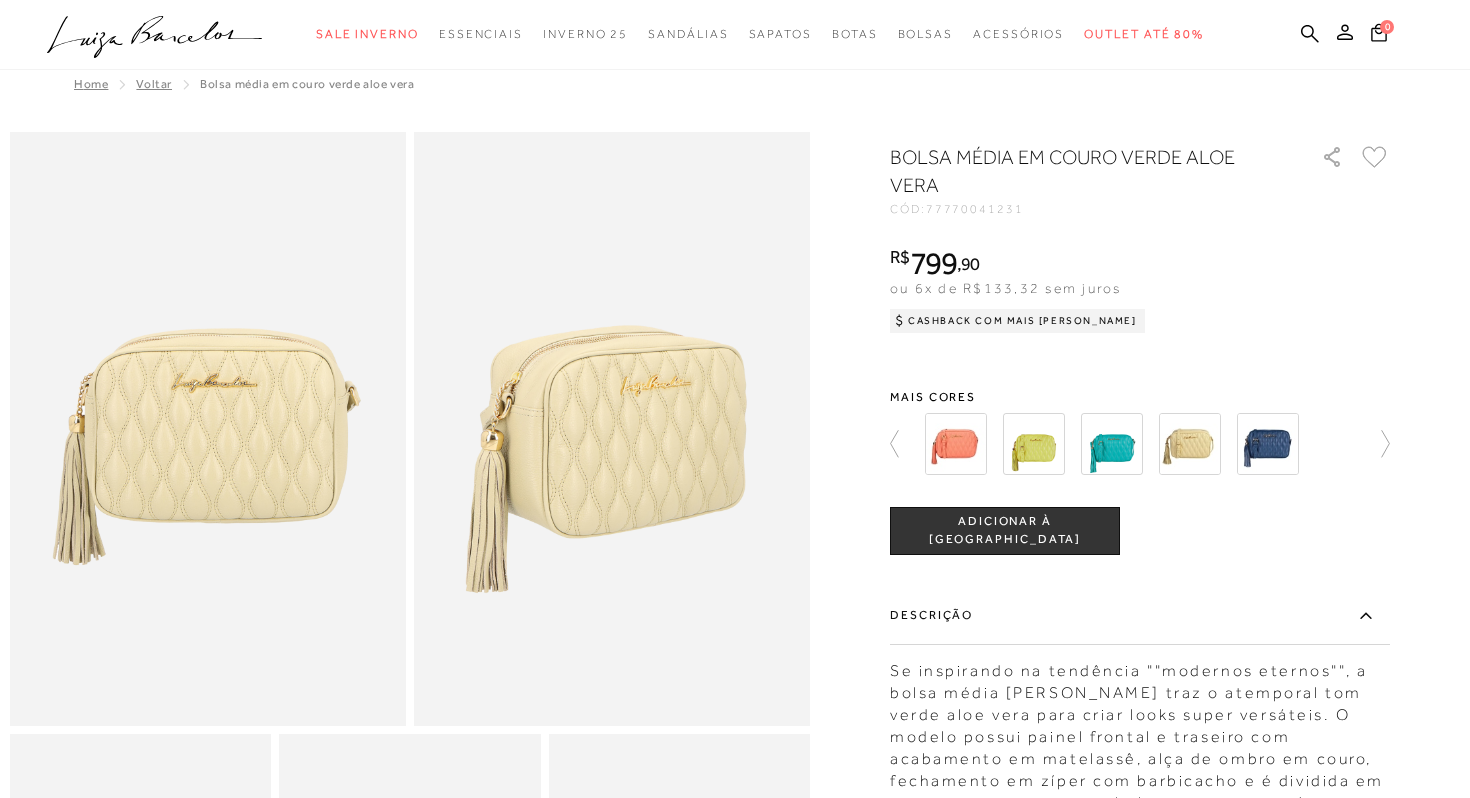 click at bounding box center [1268, 444] 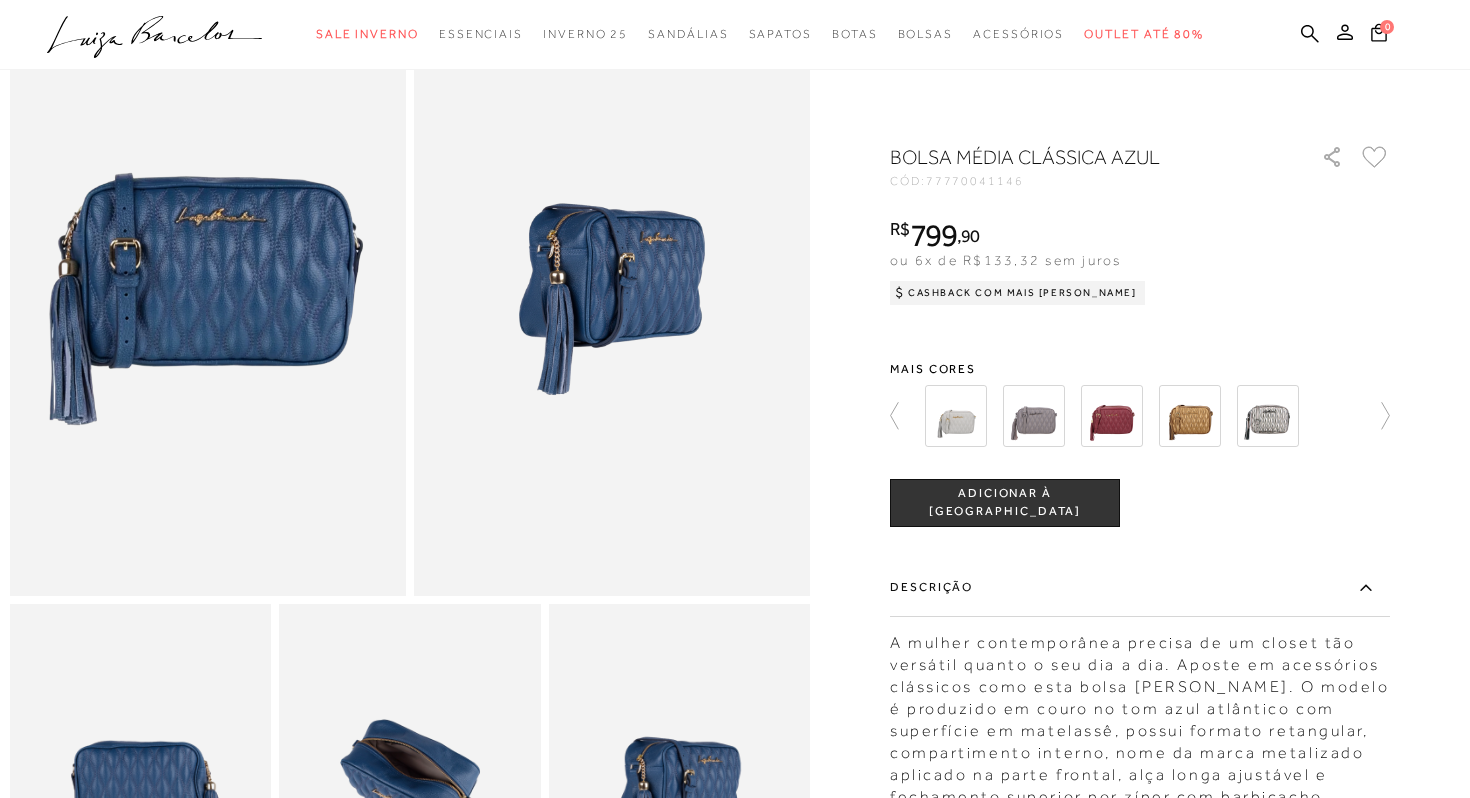 scroll, scrollTop: 0, scrollLeft: 0, axis: both 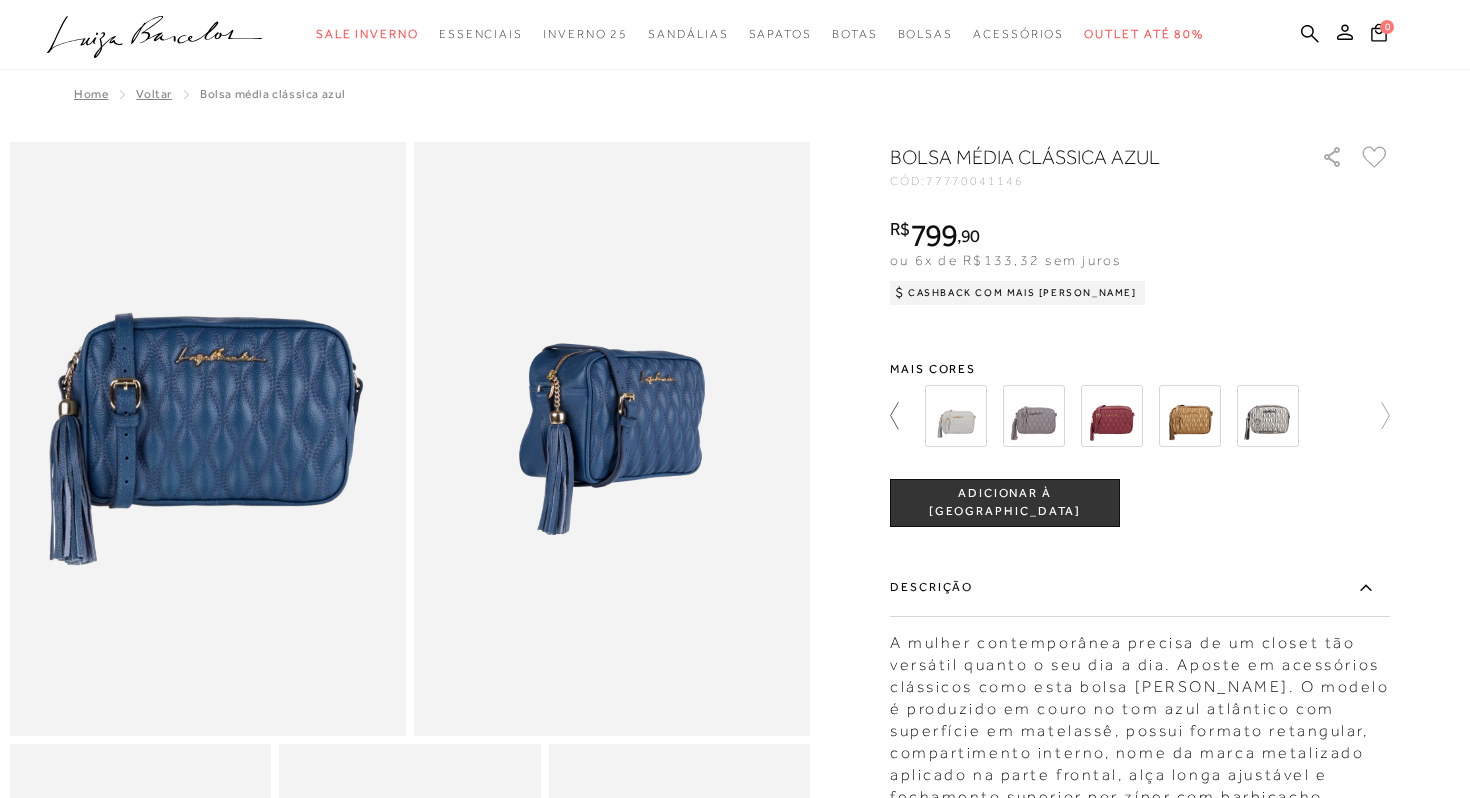 click 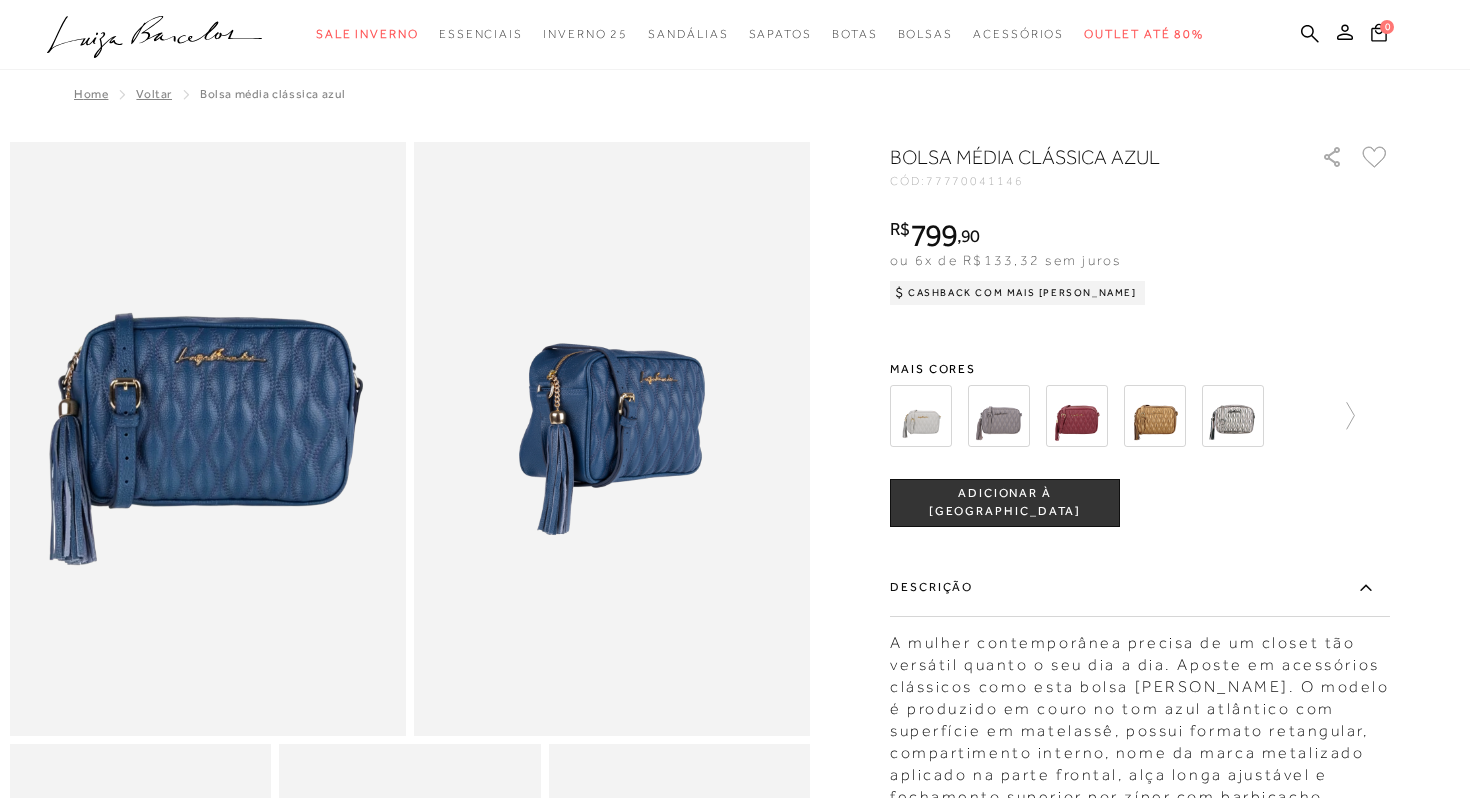 click at bounding box center [921, 416] 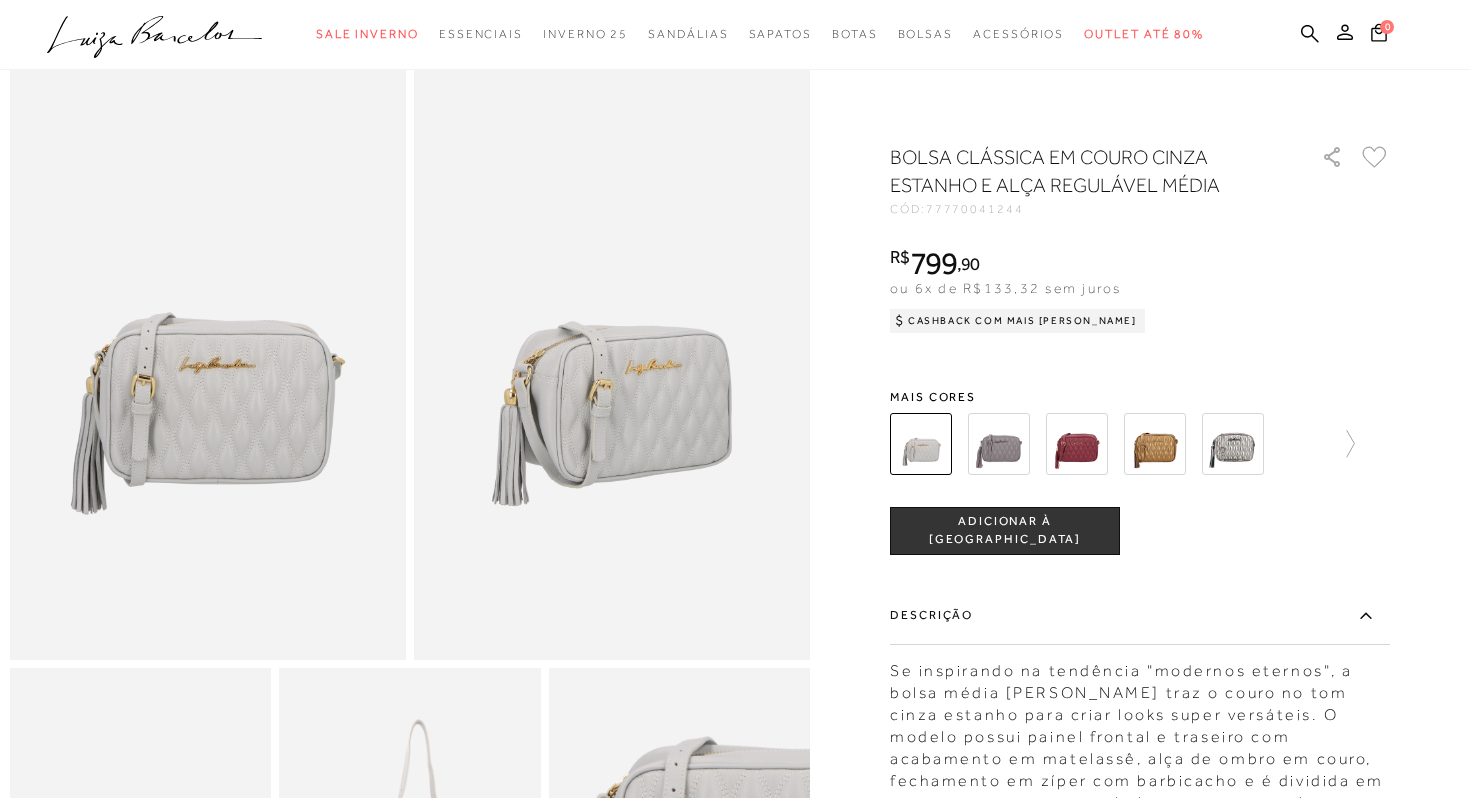 scroll, scrollTop: 0, scrollLeft: 0, axis: both 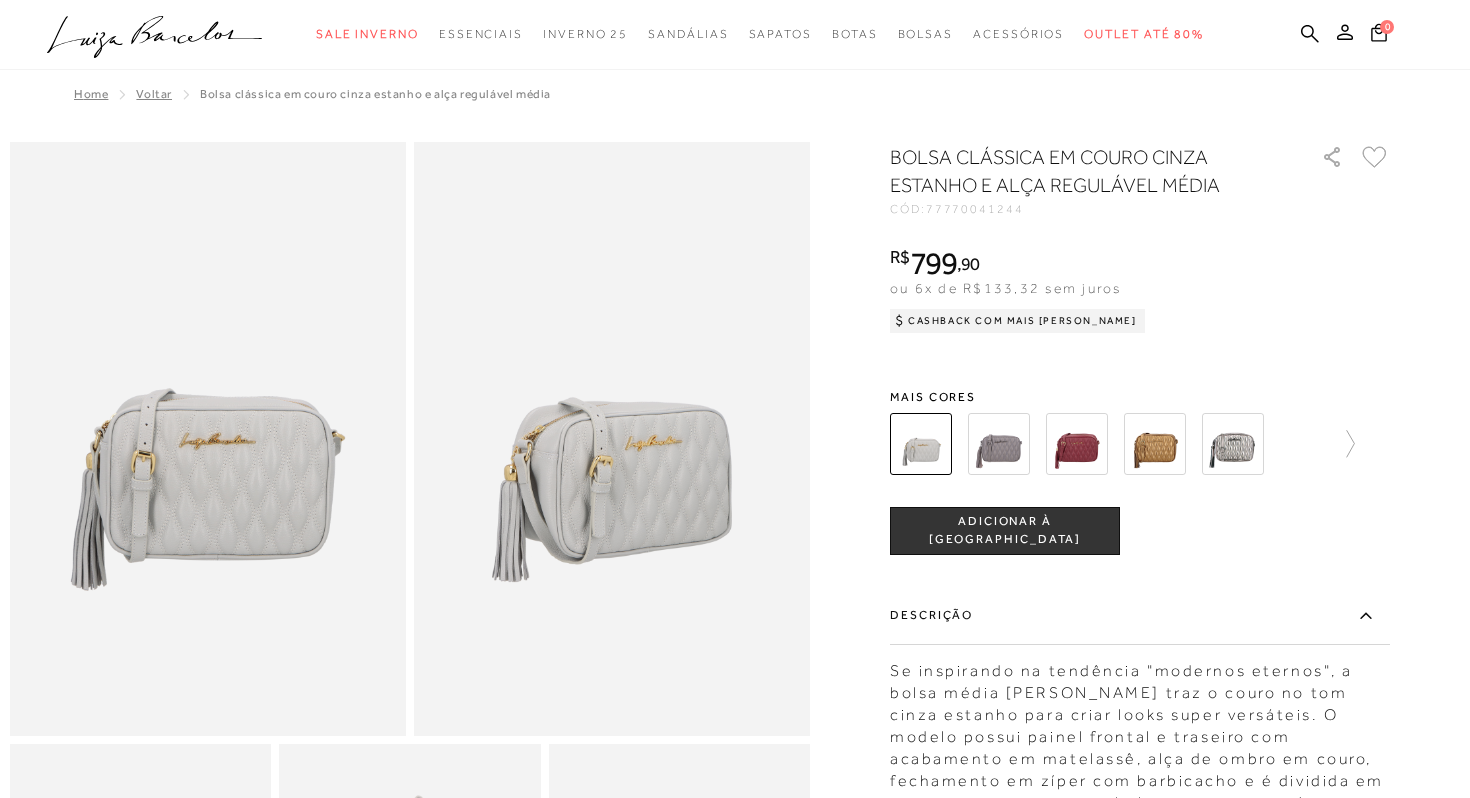 click on ".a{fill-rule:evenodd;}
Sale Inverno
Modelo
Sapatos
Sandálias
Mules
Bolsas
Acessórios Mule" at bounding box center [720, 34] 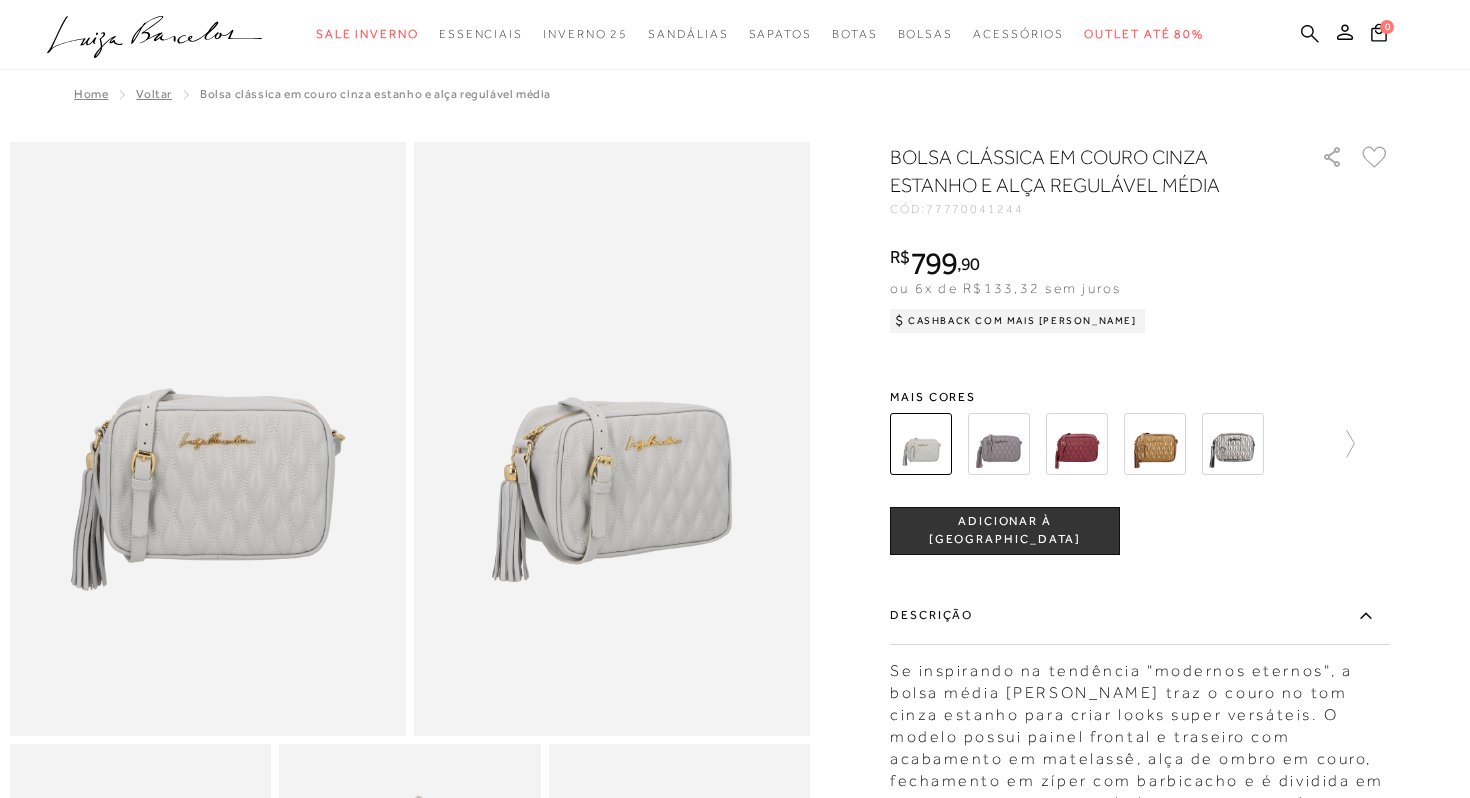 click 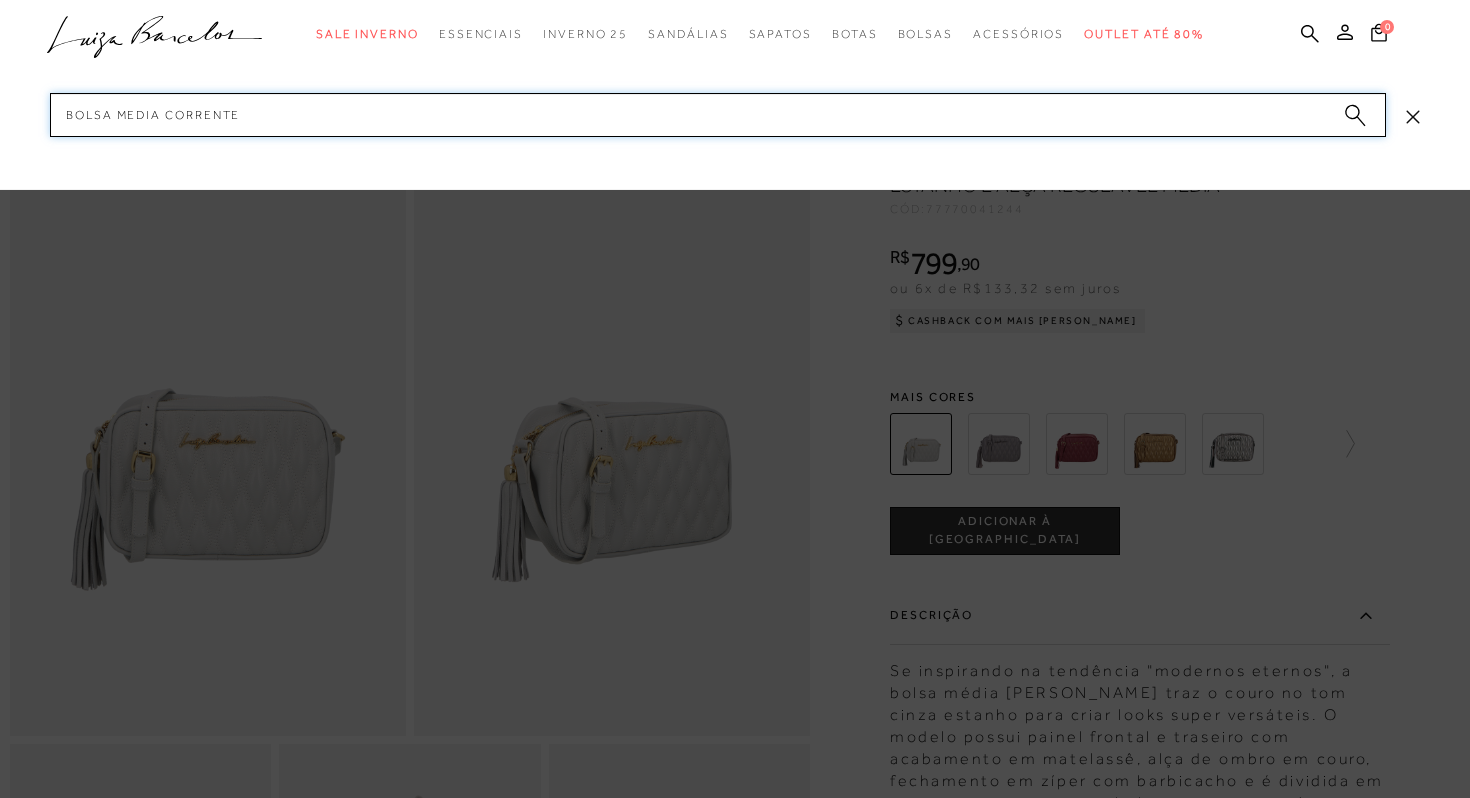 type on "bolsa media corrente" 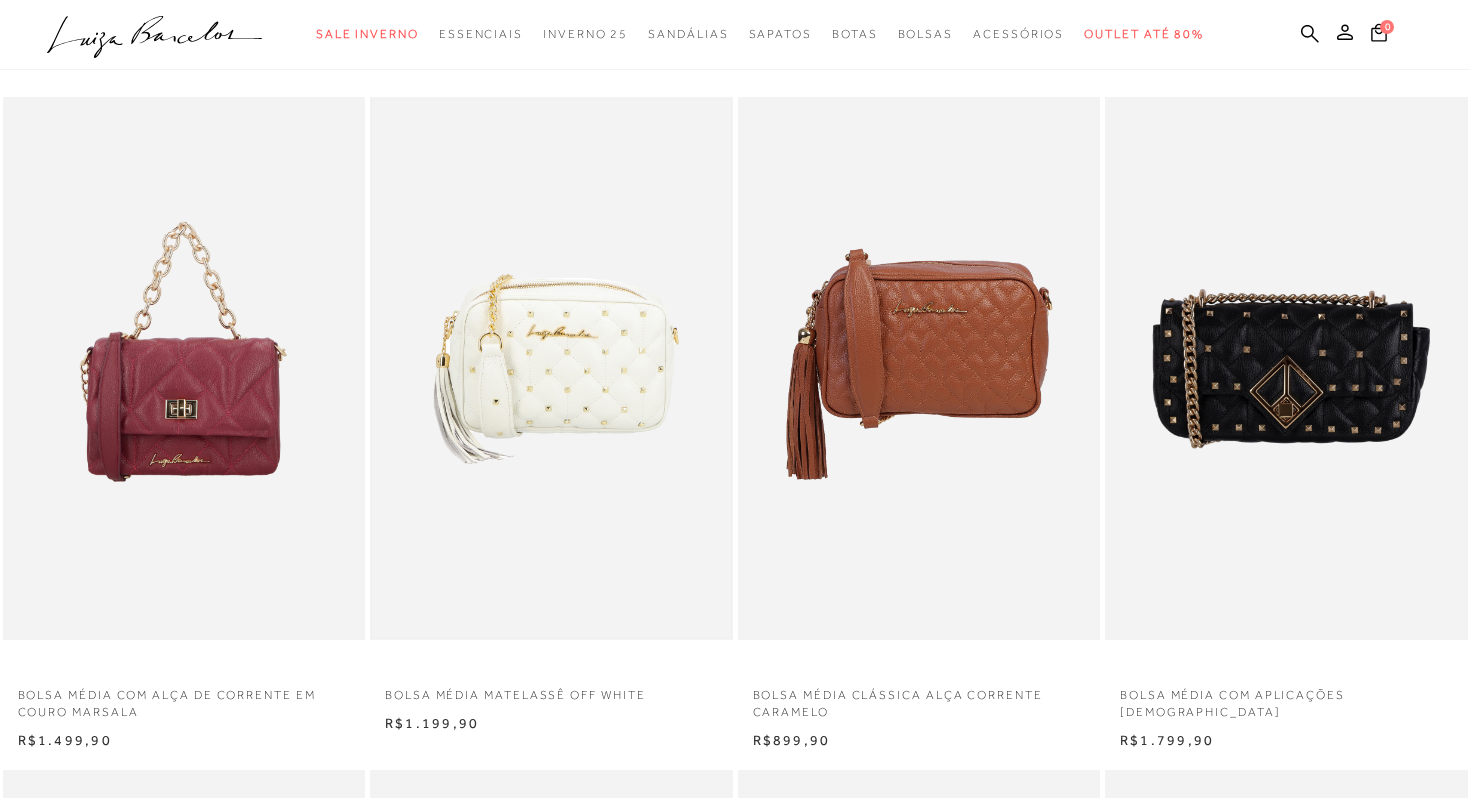 scroll, scrollTop: 110, scrollLeft: 0, axis: vertical 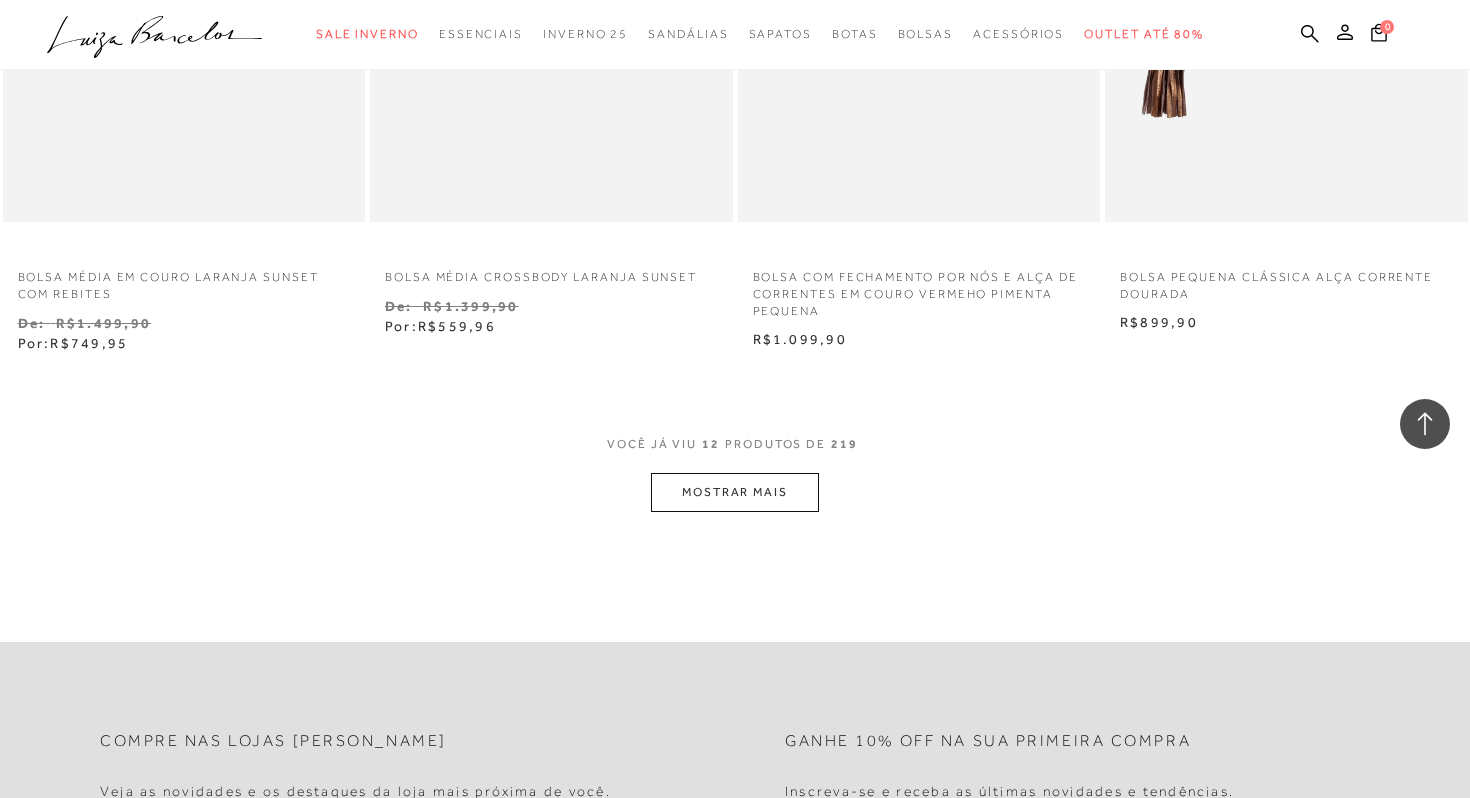 click on "Resultados da pesquisa
Mostrar Resultados para "bolsa media corrente"
Resultados: 1 - 12 (de 219)
Opções de exibição
219
resultados encontrados para "bolsa media corrente"
0" at bounding box center [735, -628] 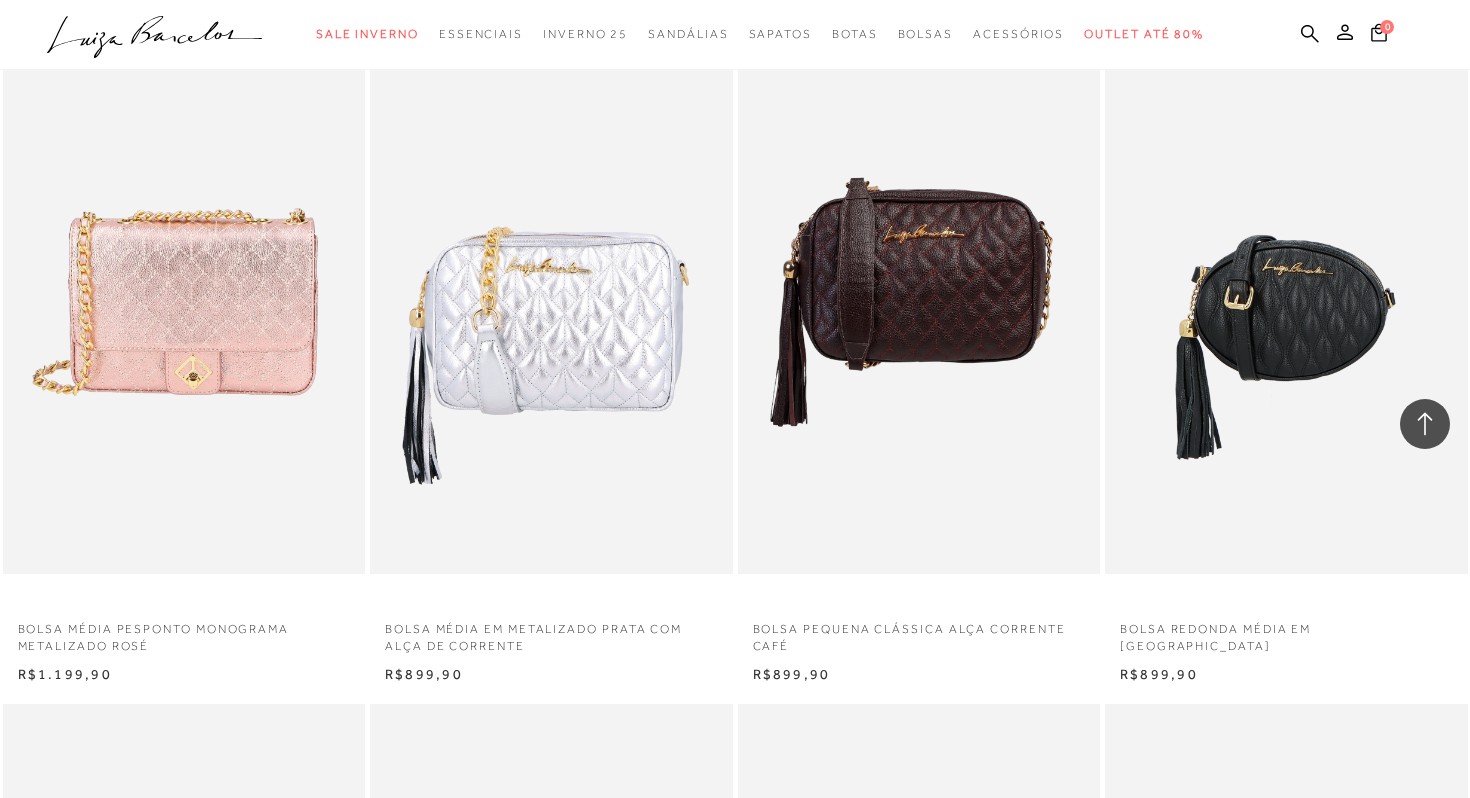 scroll, scrollTop: 2850, scrollLeft: 0, axis: vertical 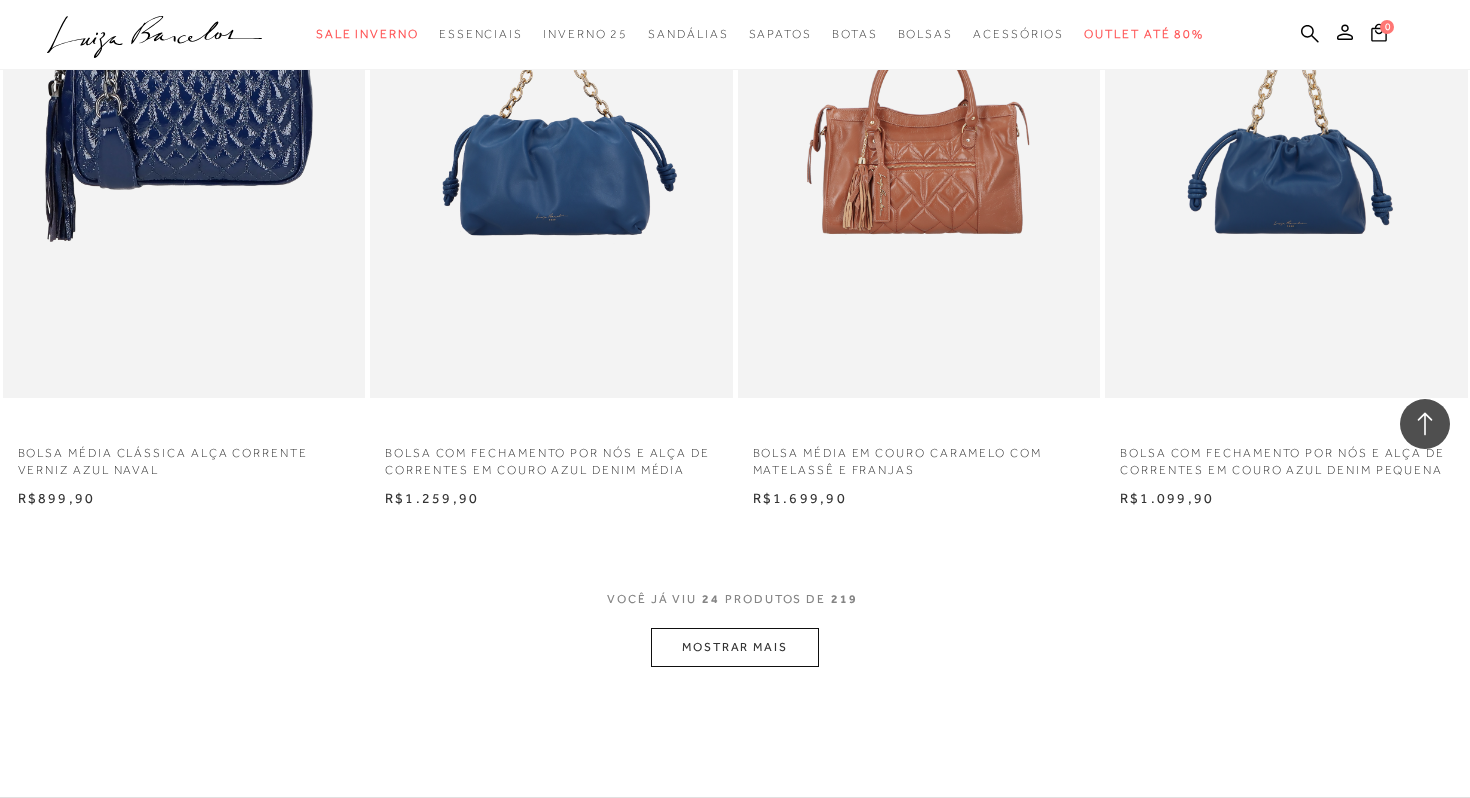 click on "MOSTRAR MAIS" at bounding box center (735, 647) 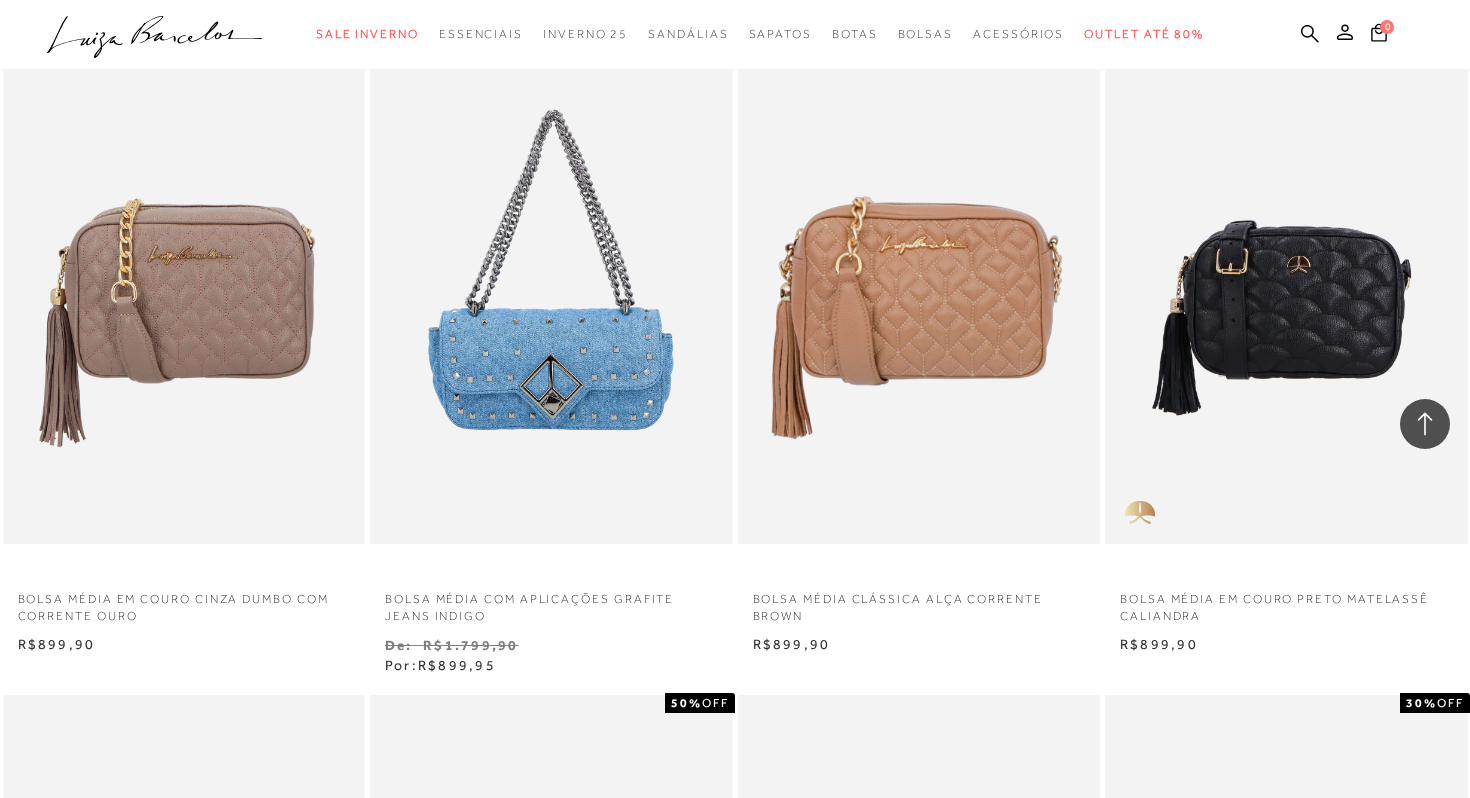 scroll, scrollTop: 4226, scrollLeft: 0, axis: vertical 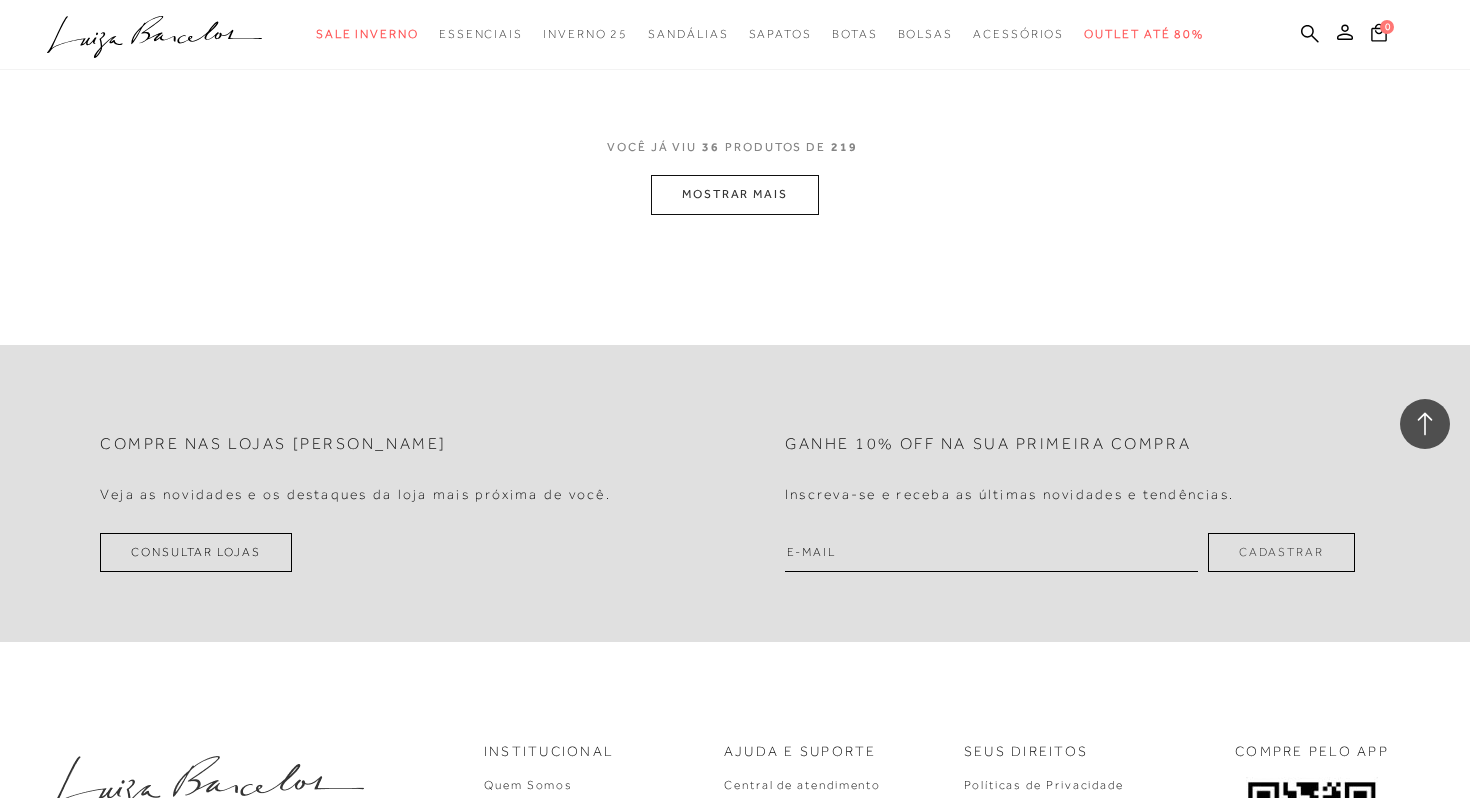 click on "MOSTRAR MAIS" at bounding box center [735, 194] 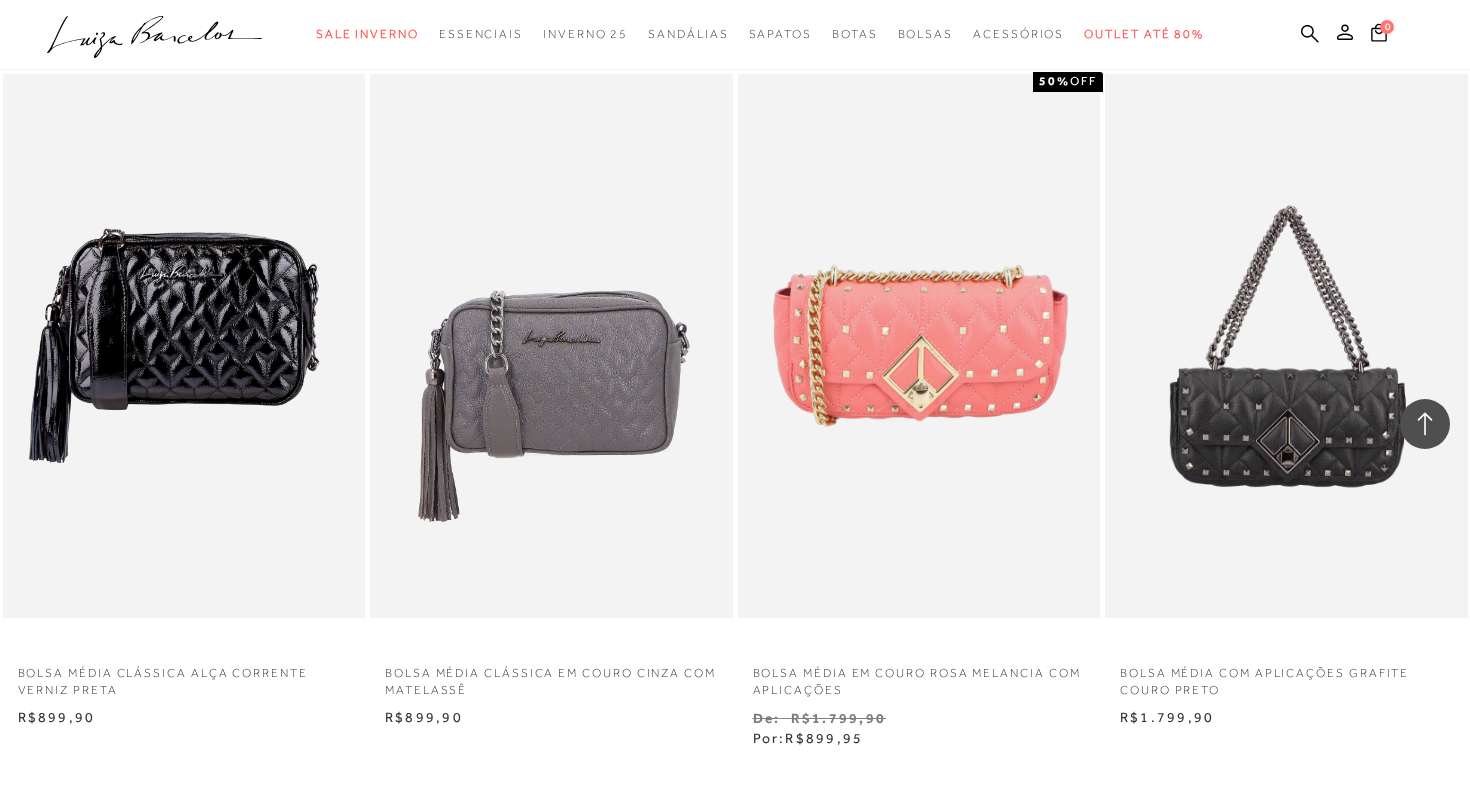 scroll, scrollTop: 7629, scrollLeft: 0, axis: vertical 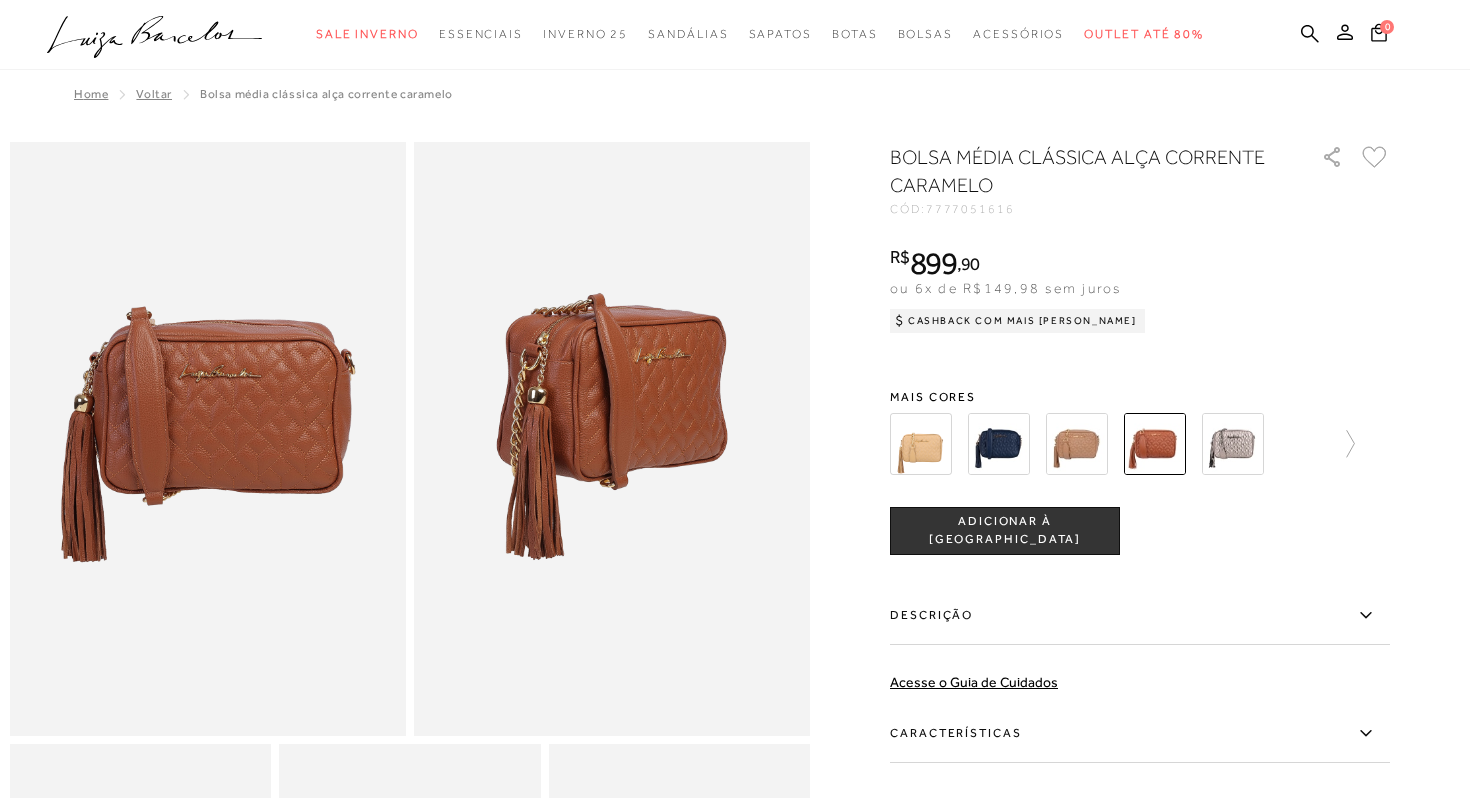 click at bounding box center [921, 444] 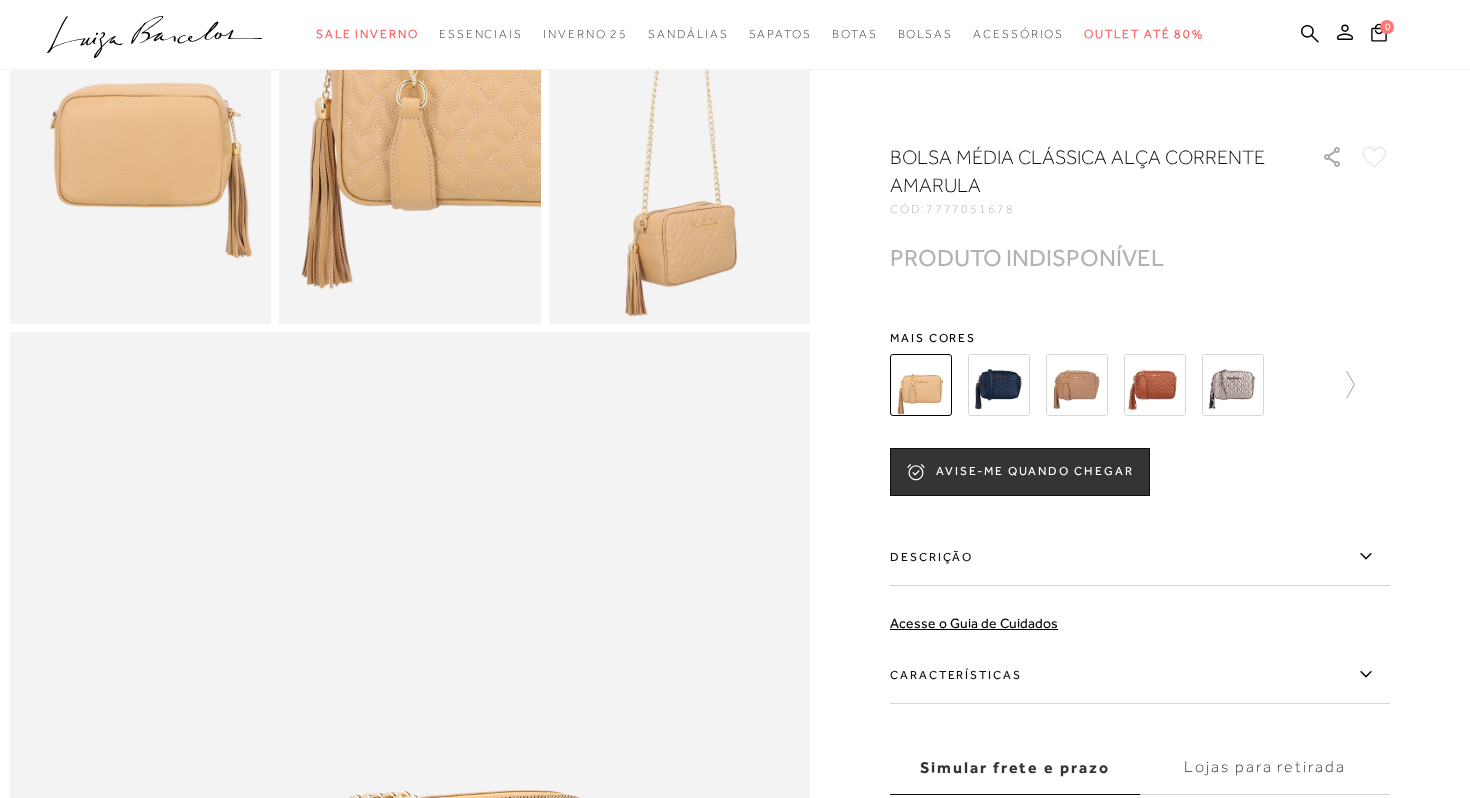scroll, scrollTop: 863, scrollLeft: 0, axis: vertical 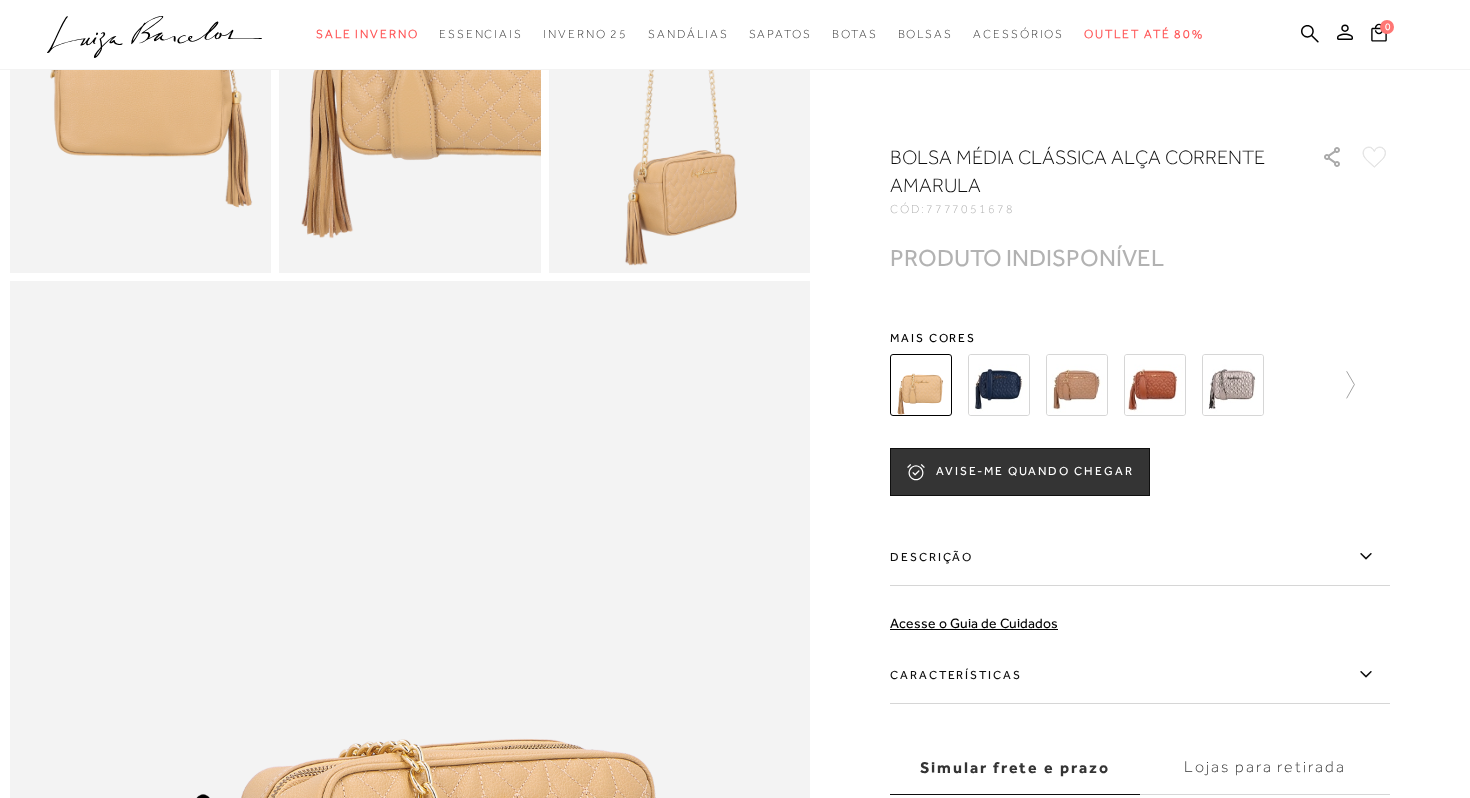click on "Descrição" at bounding box center (1140, 557) 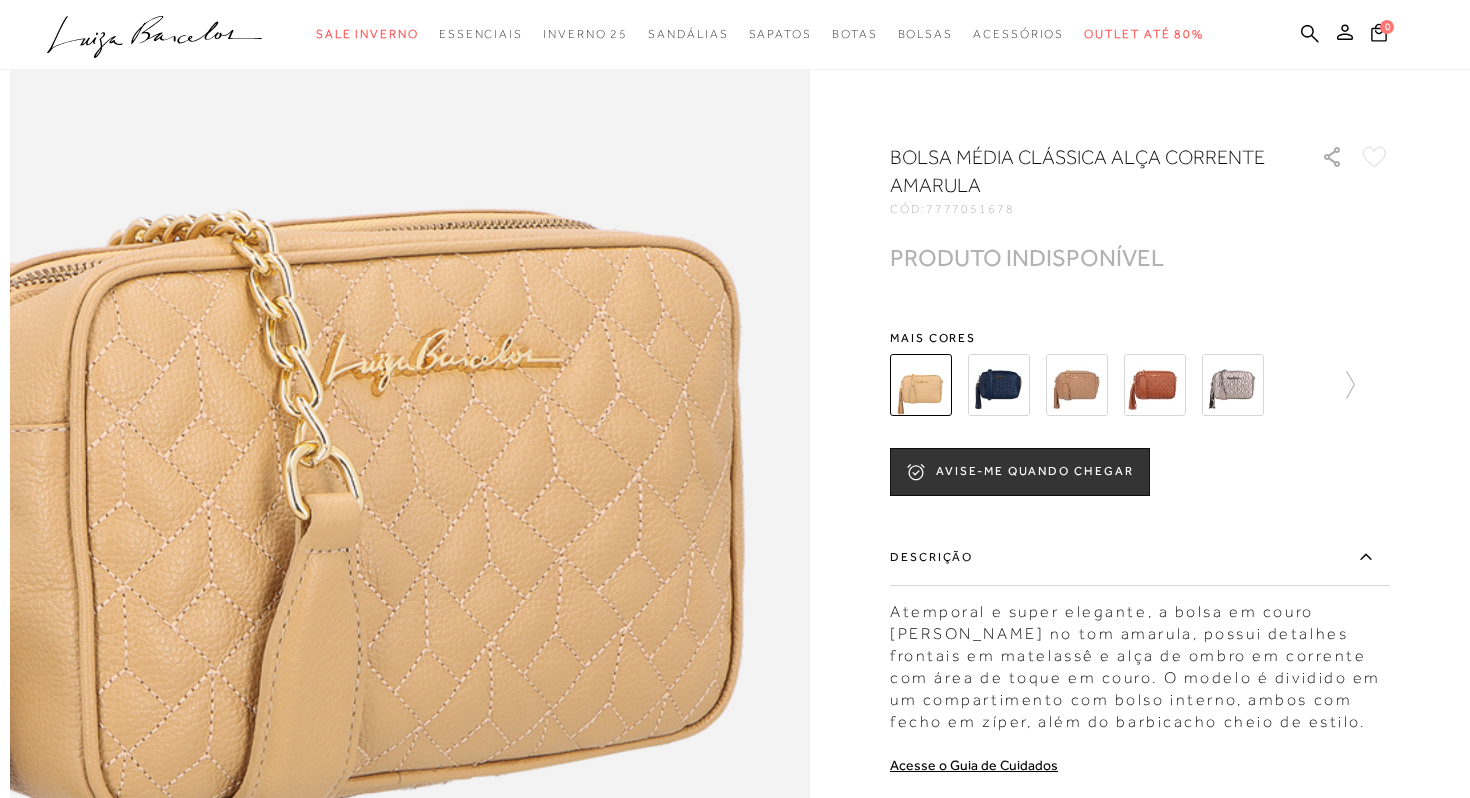 scroll, scrollTop: 1289, scrollLeft: 0, axis: vertical 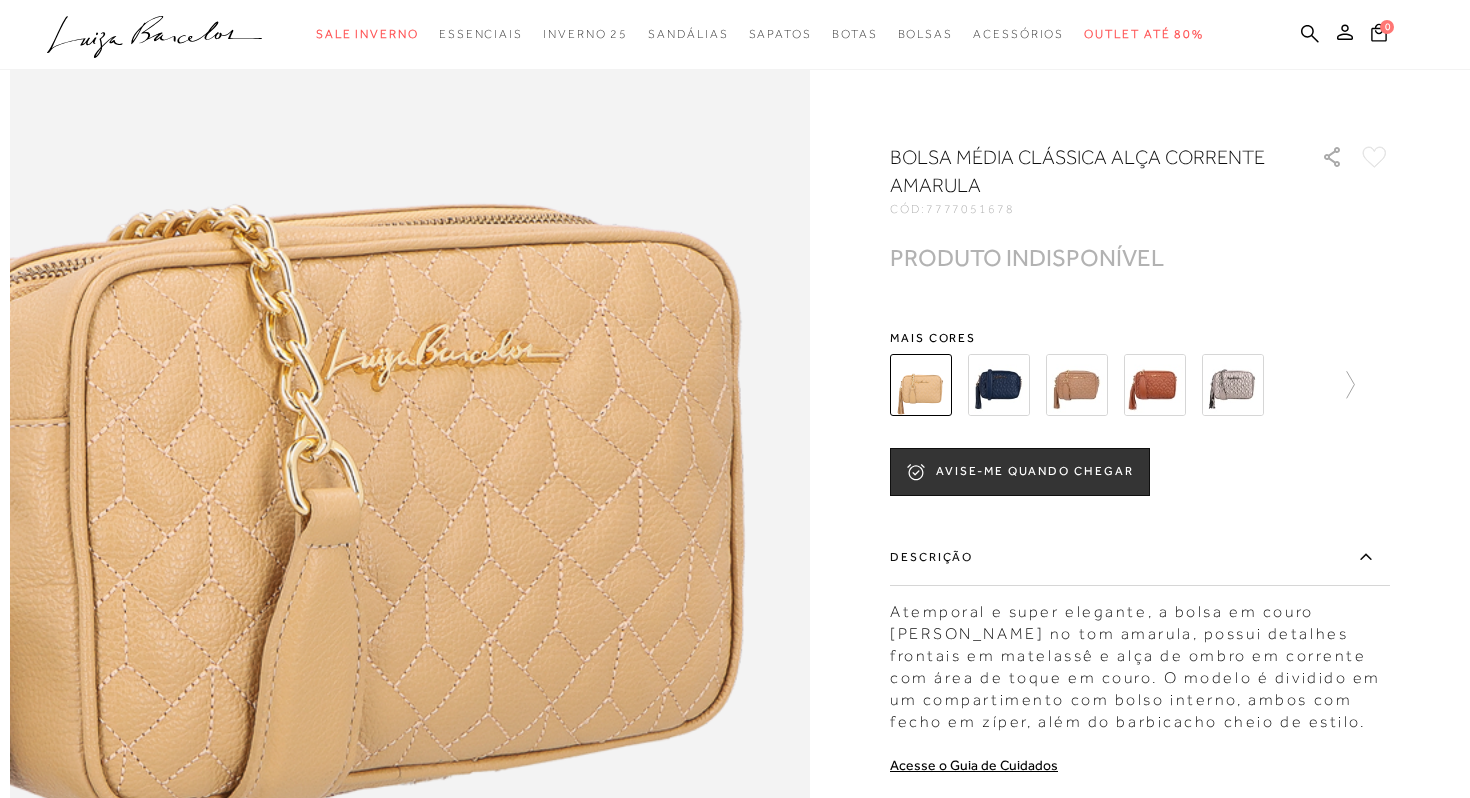 click at bounding box center [250, 488] 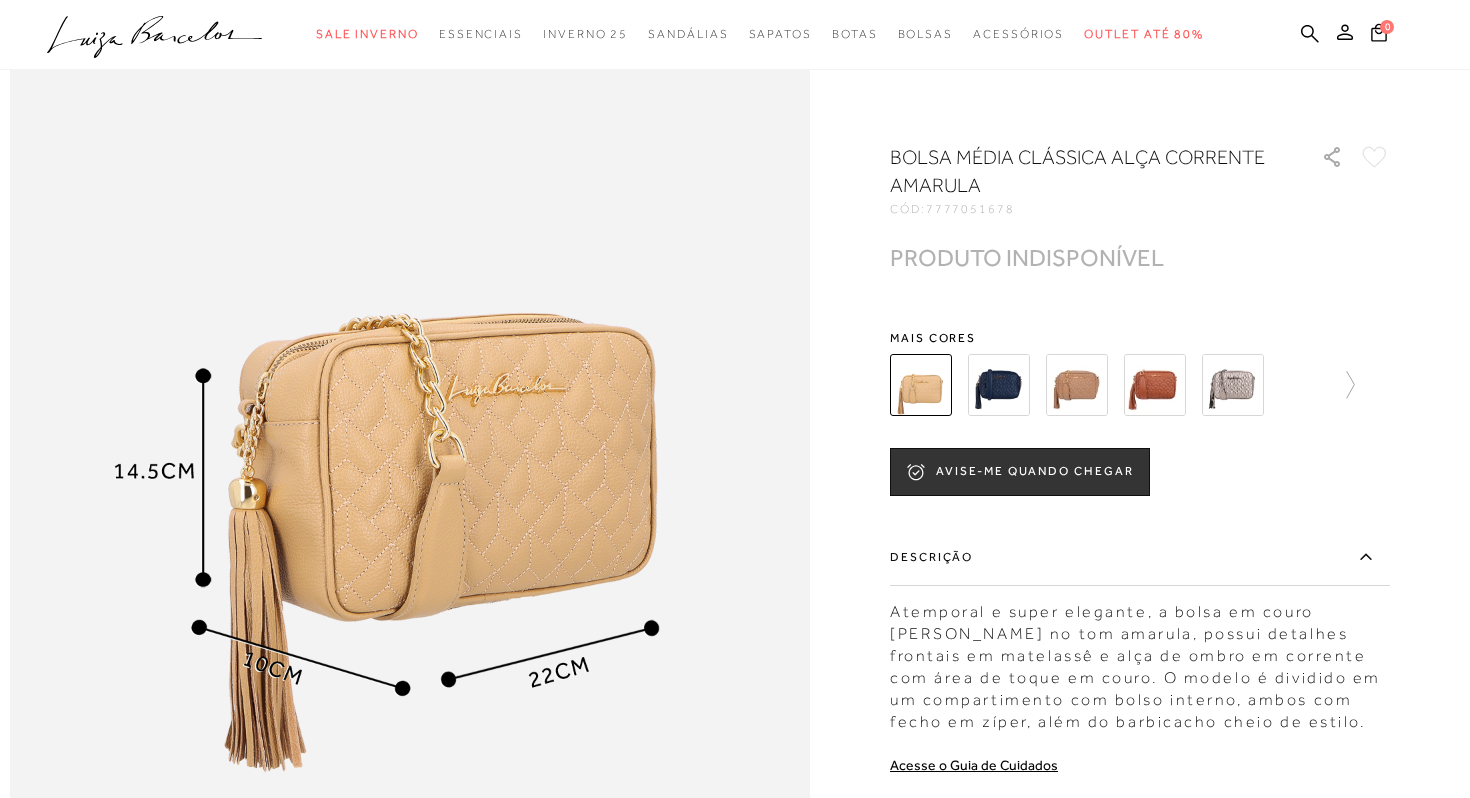 click at bounding box center [1140, 385] 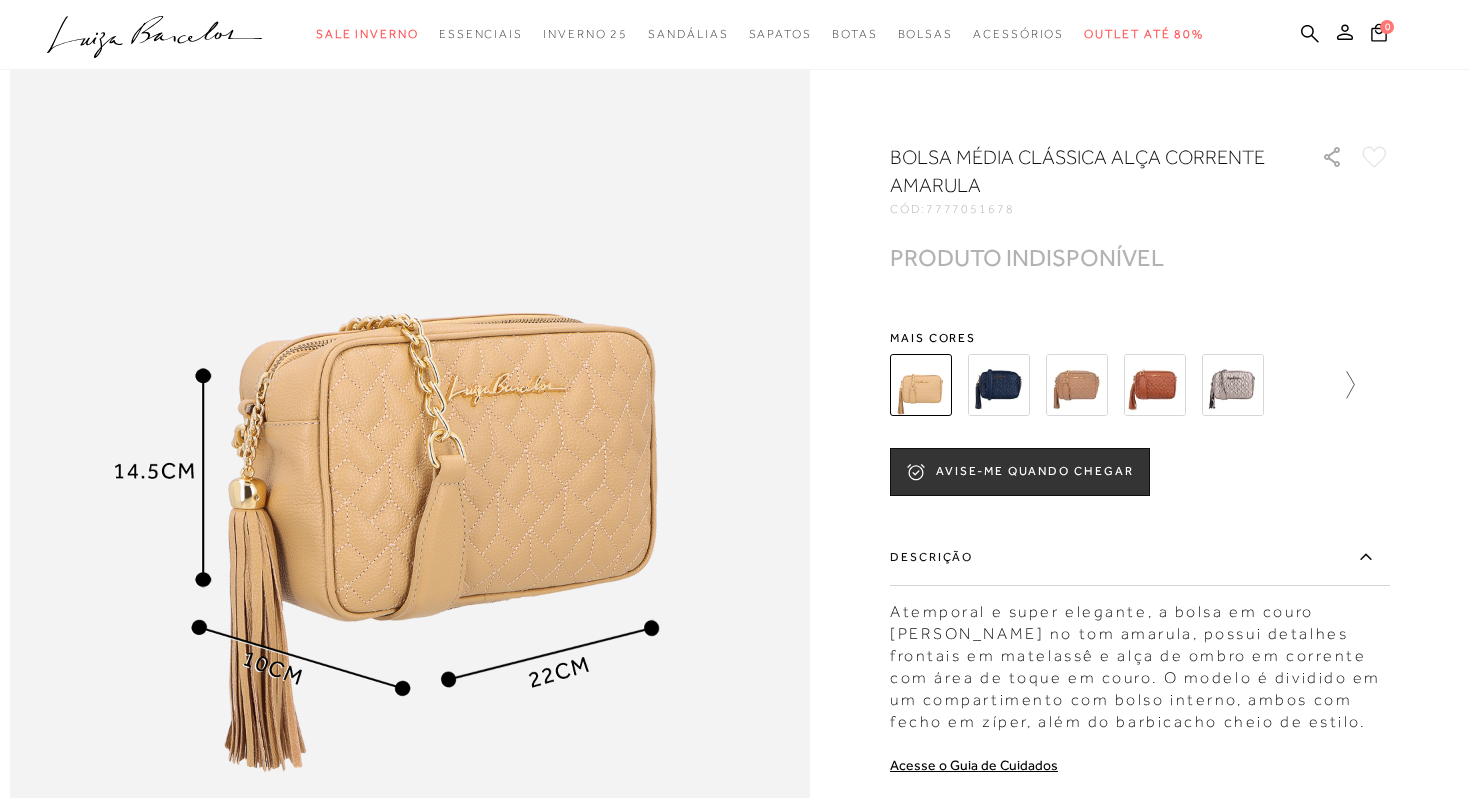 click 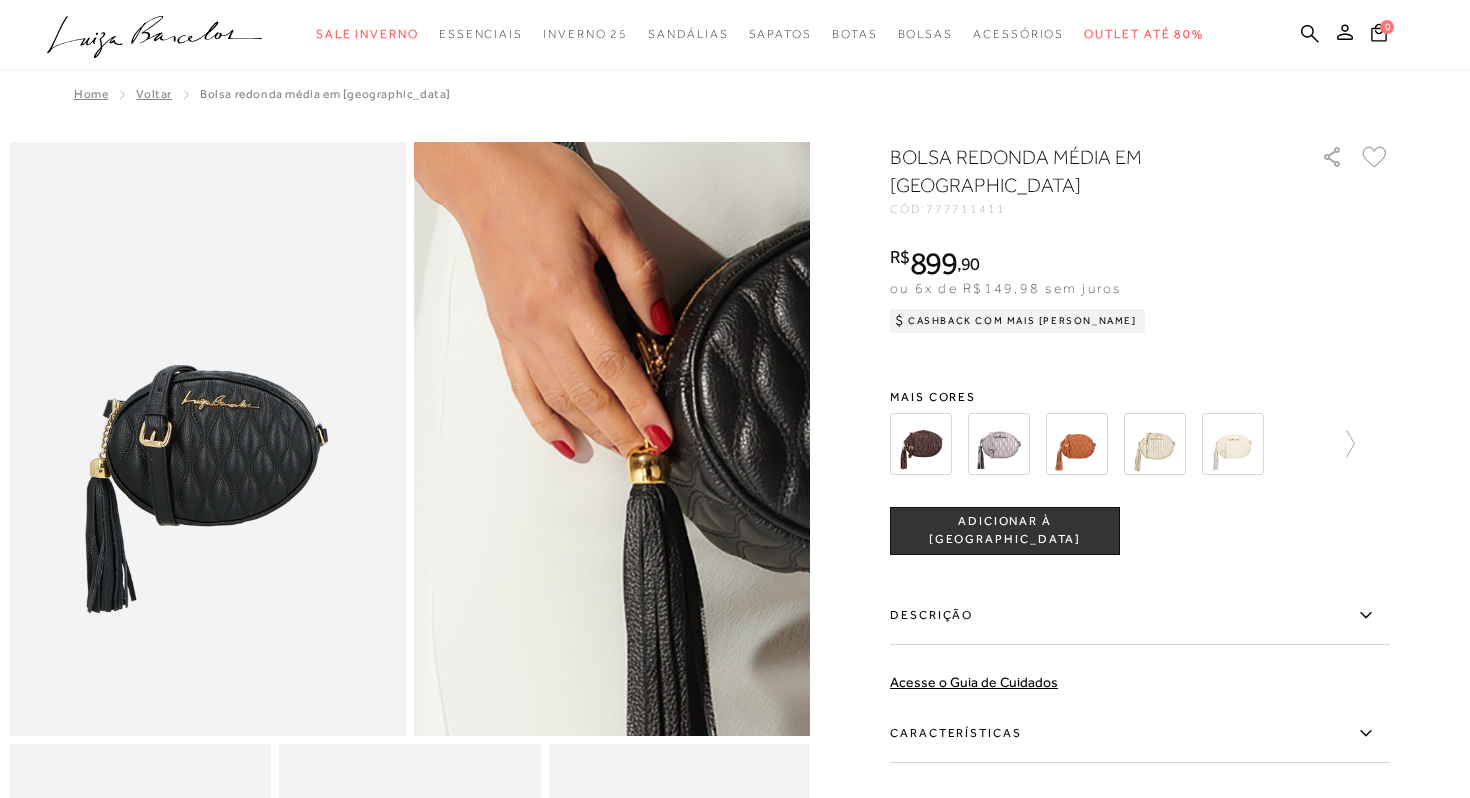 scroll, scrollTop: 0, scrollLeft: 0, axis: both 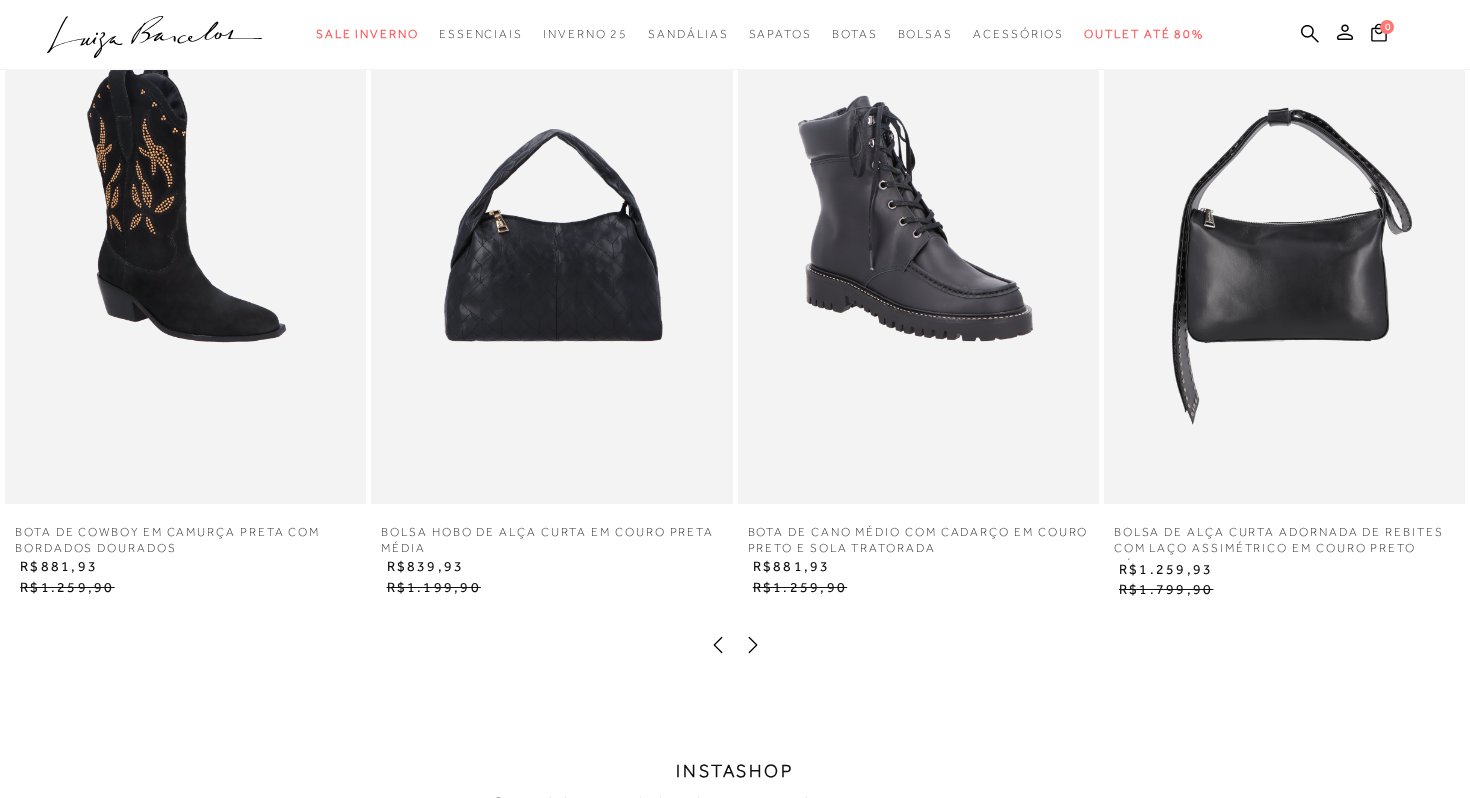 click 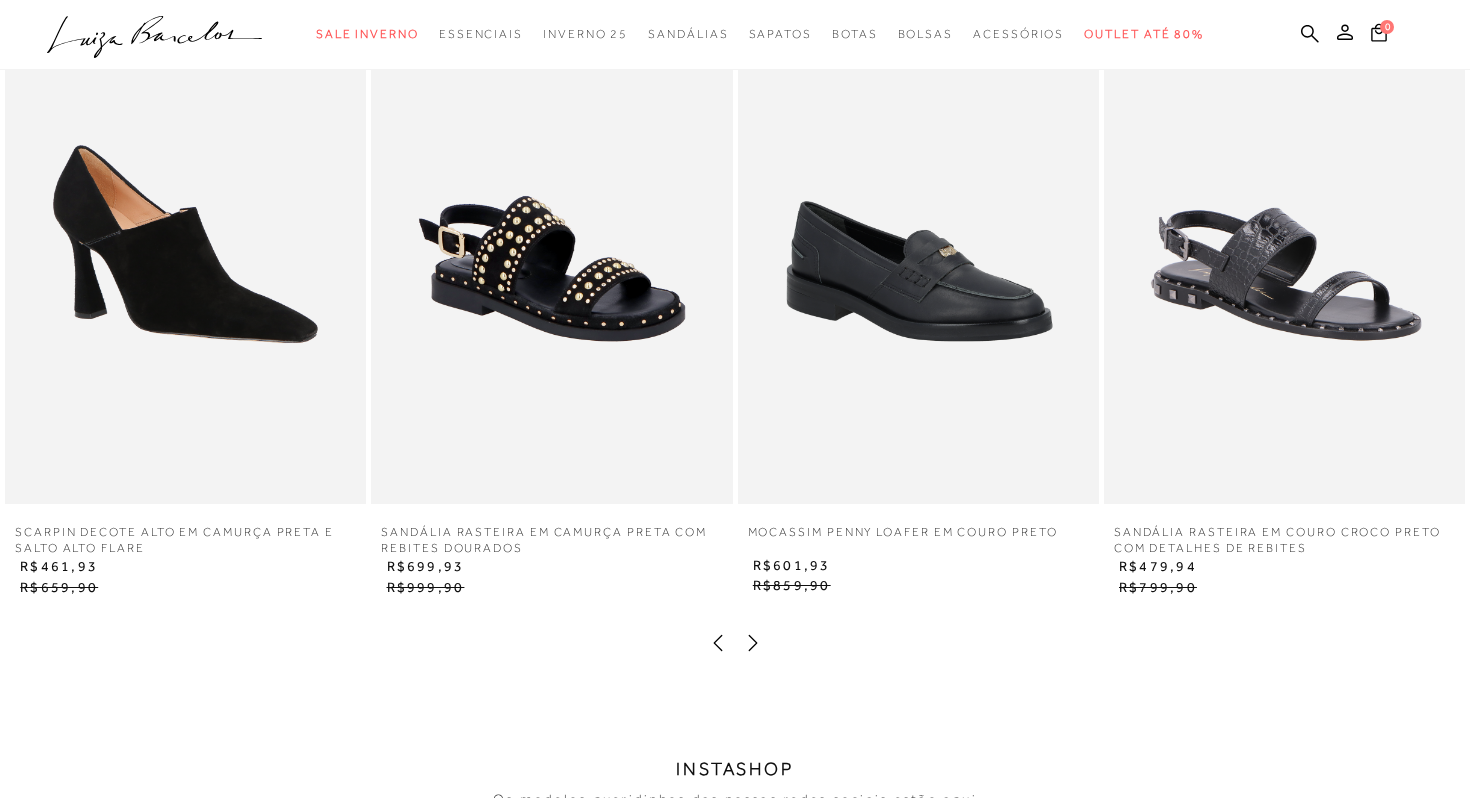 click on ".a{fill-rule:evenodd;}
Sale Inverno
Modelo
Sapatos
Sandálias
Mules
Bolsas
Acessórios Mule" at bounding box center (720, 34) 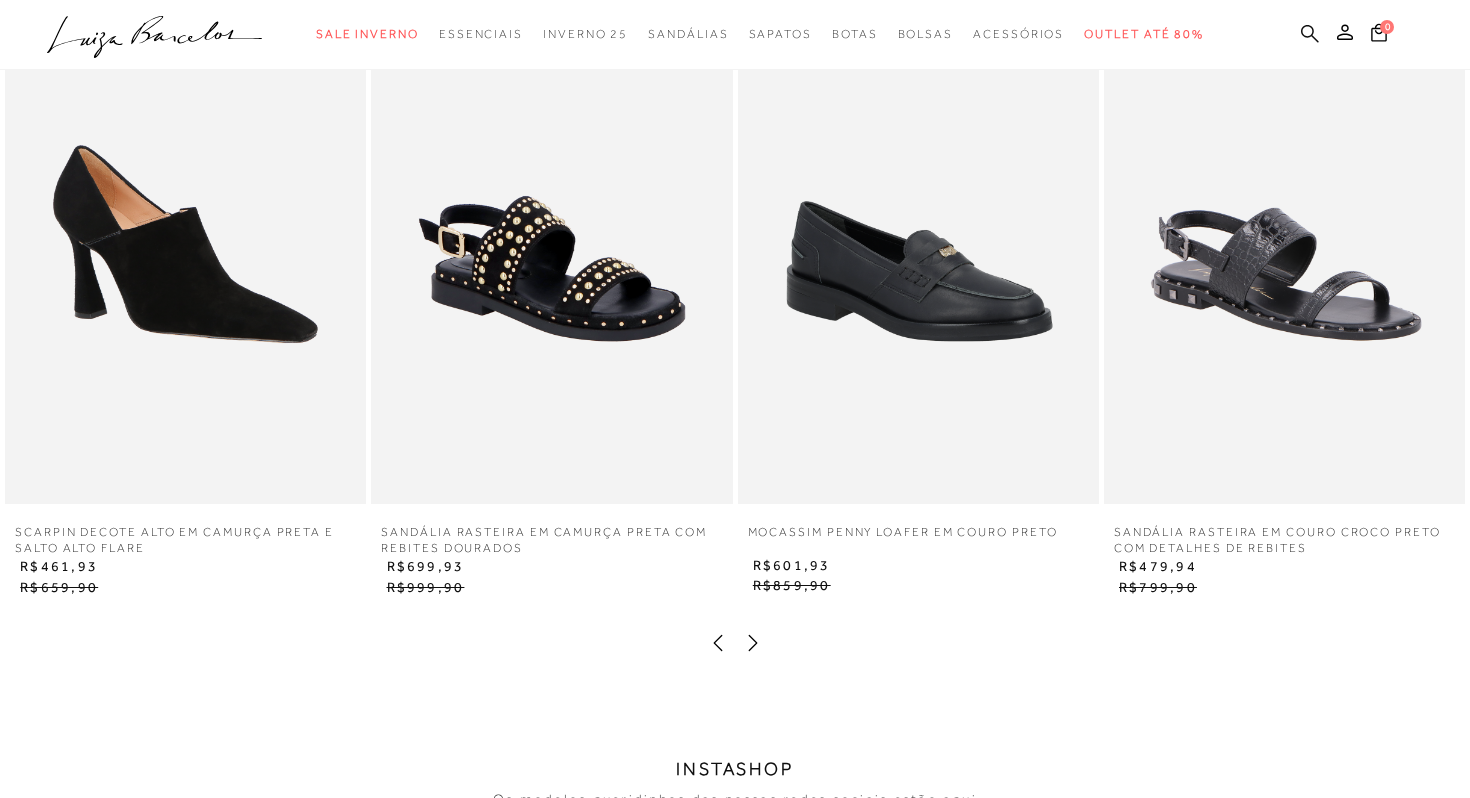 click 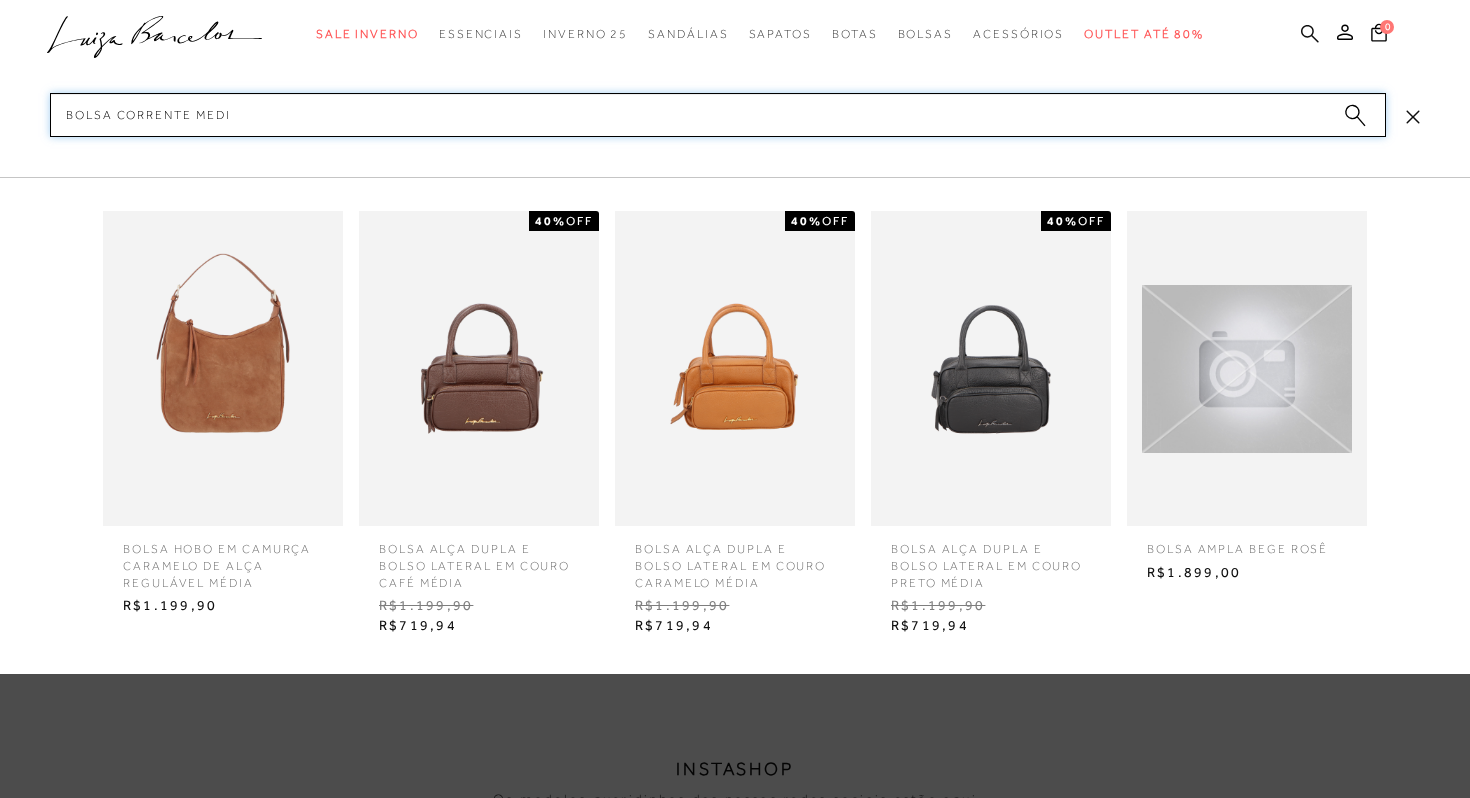 type on "bolsa corrente media" 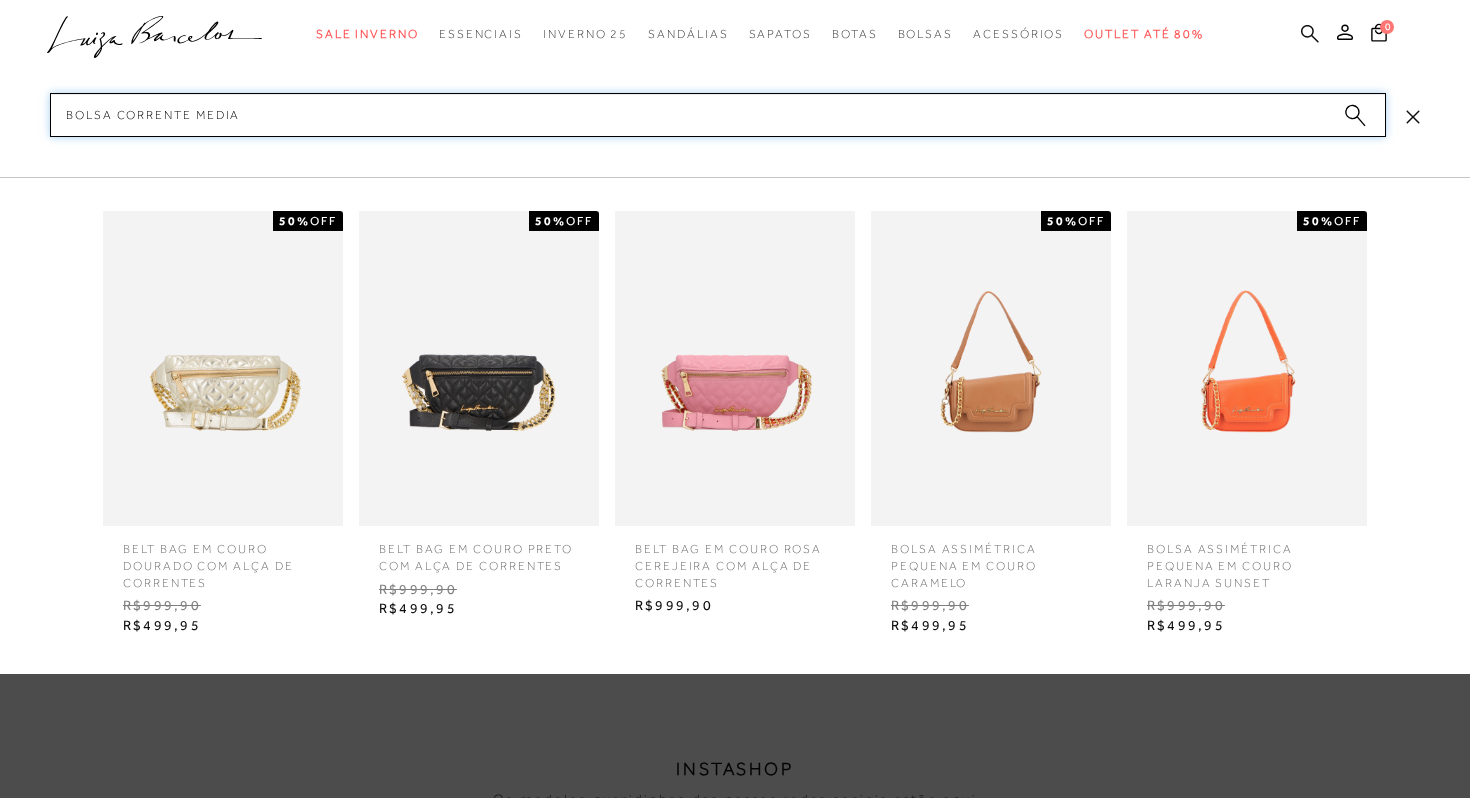 type 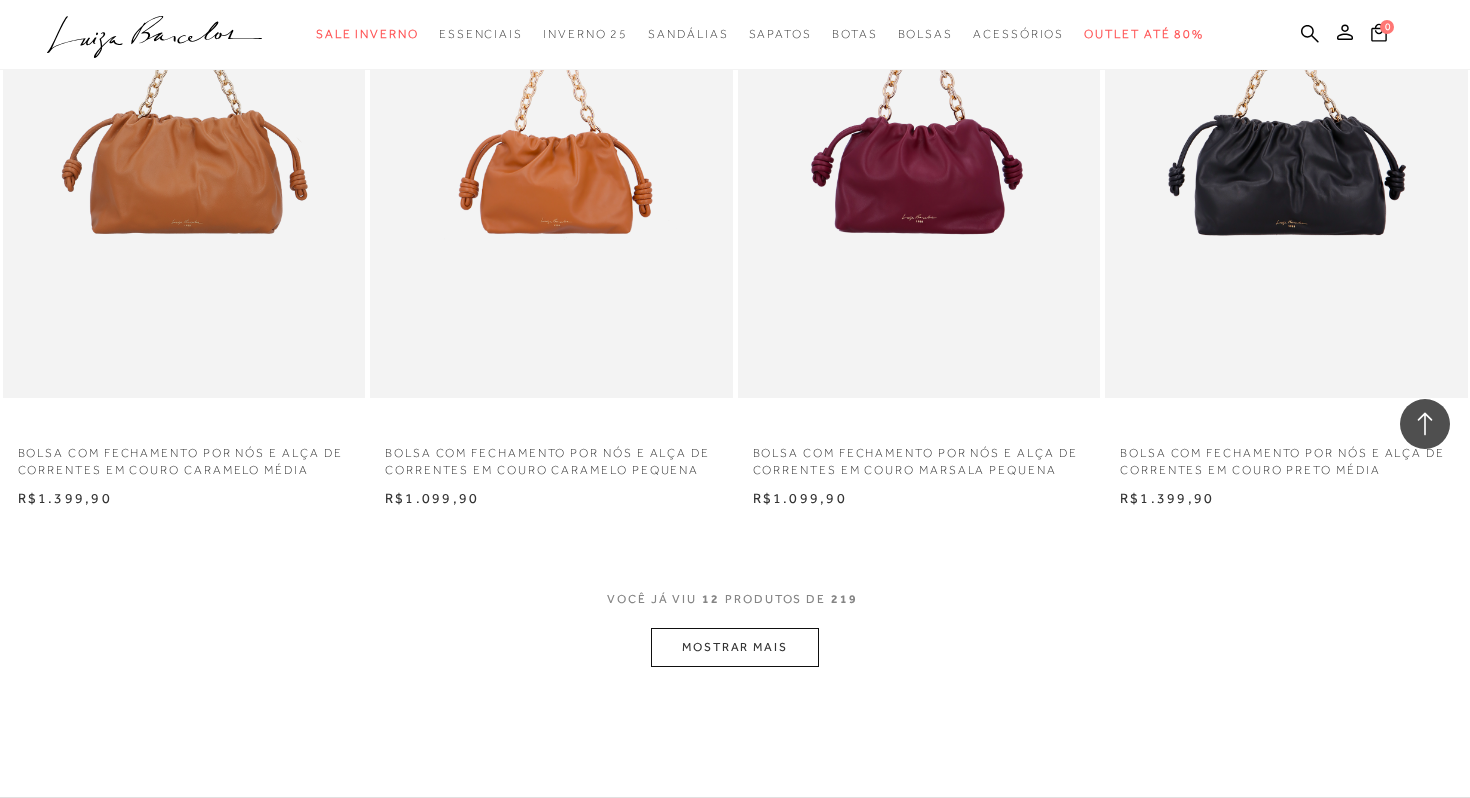 scroll, scrollTop: 1724, scrollLeft: 0, axis: vertical 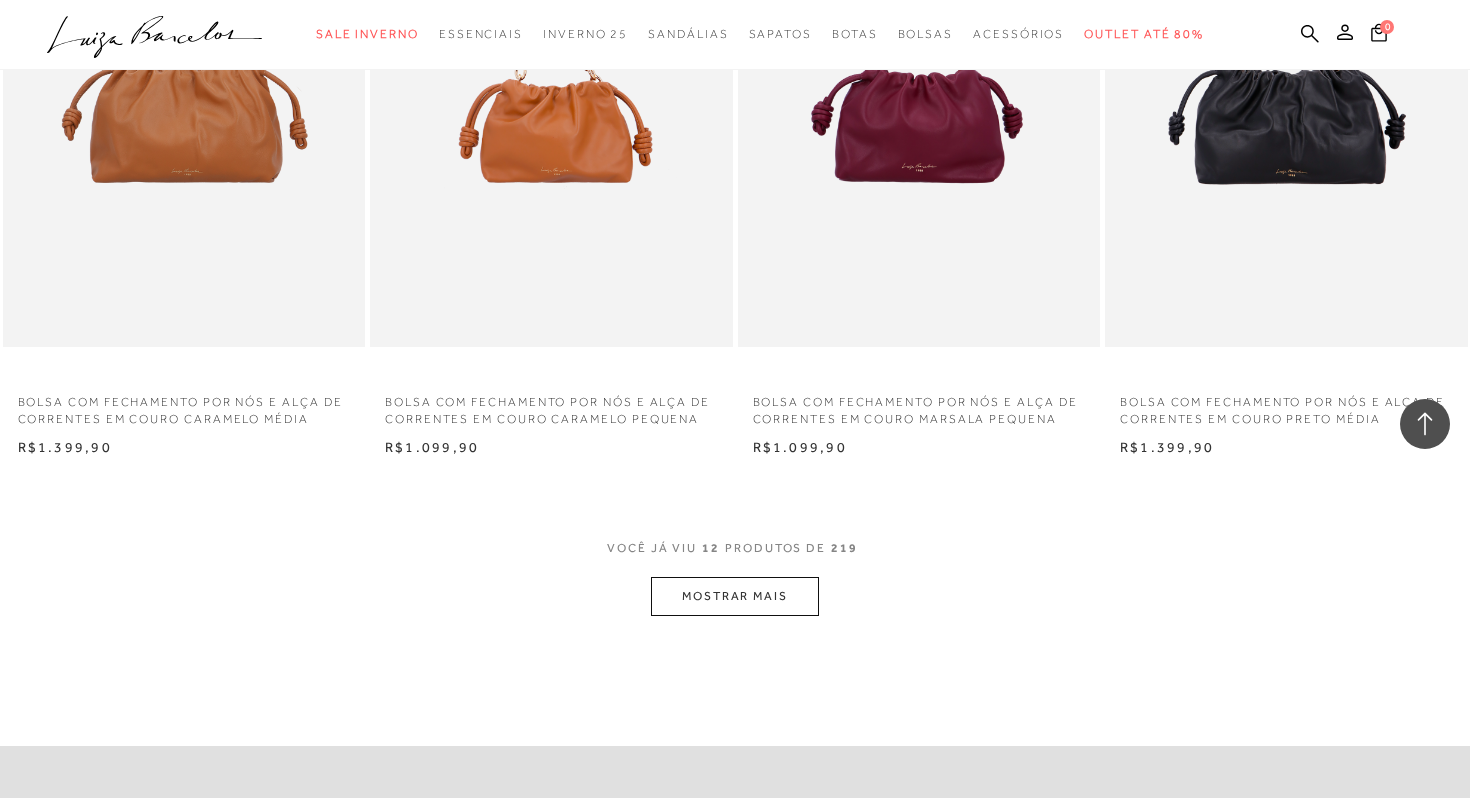 click on "MOSTRAR MAIS" at bounding box center (735, 596) 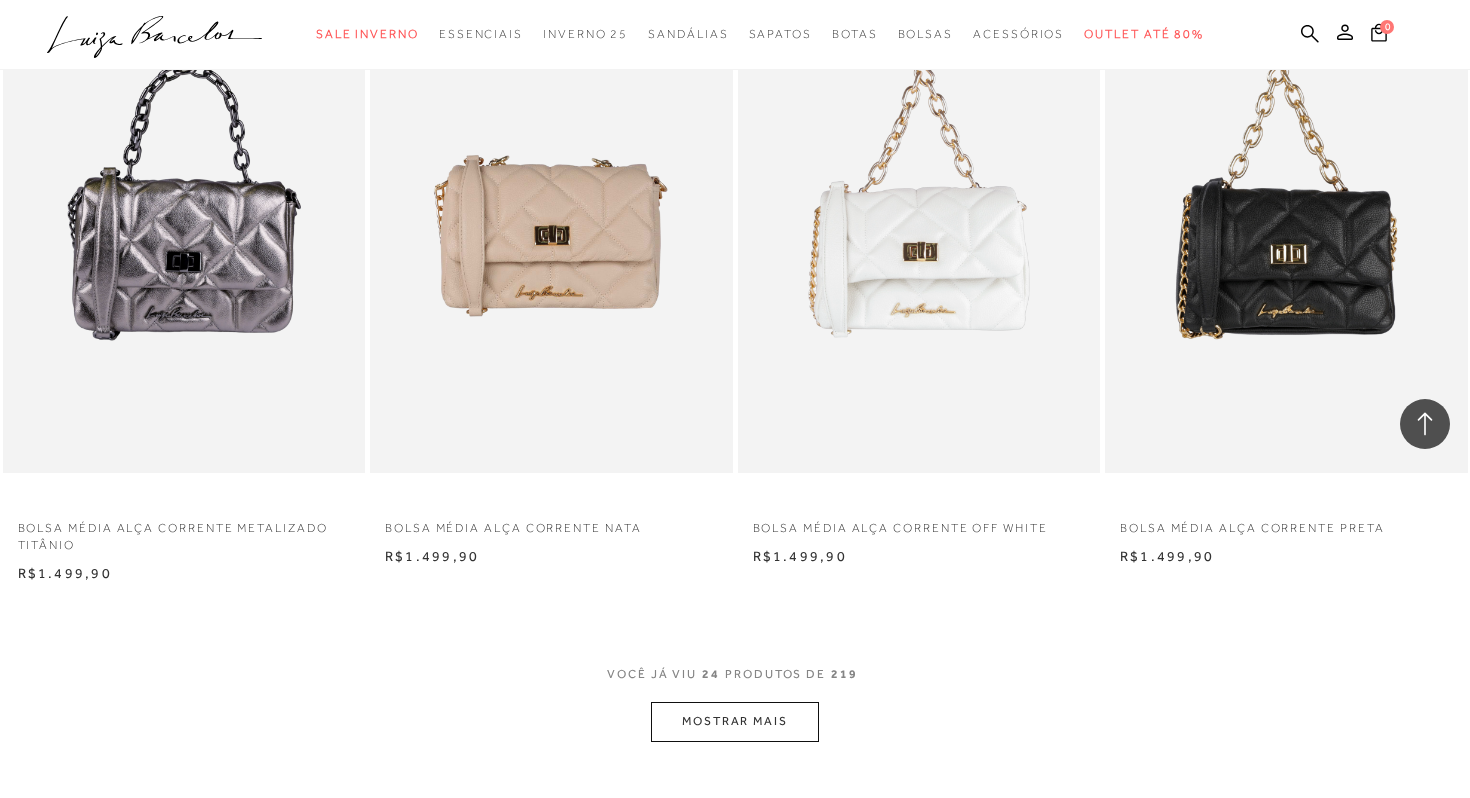 scroll, scrollTop: 3634, scrollLeft: 0, axis: vertical 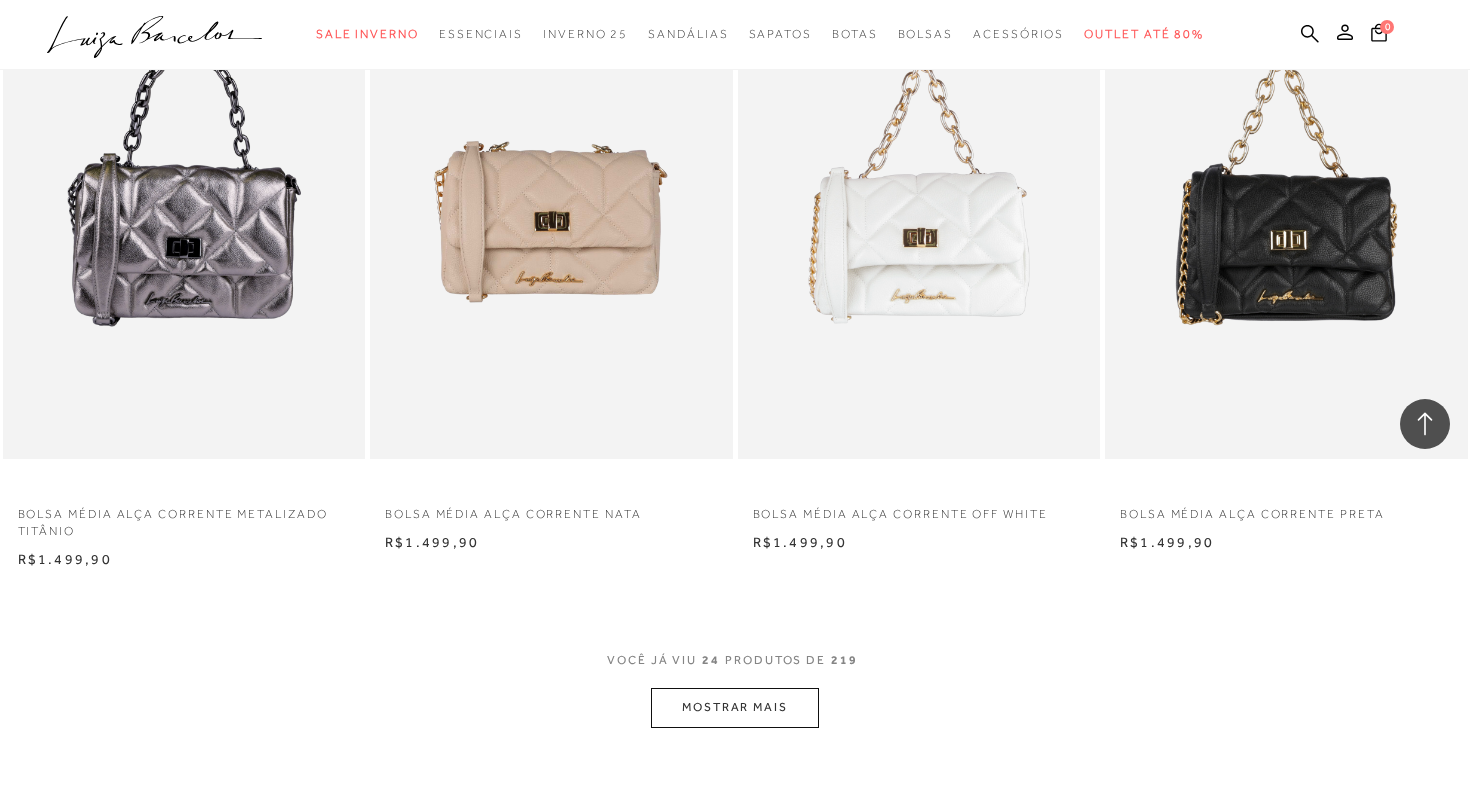 click on "MOSTRAR MAIS" at bounding box center [735, 707] 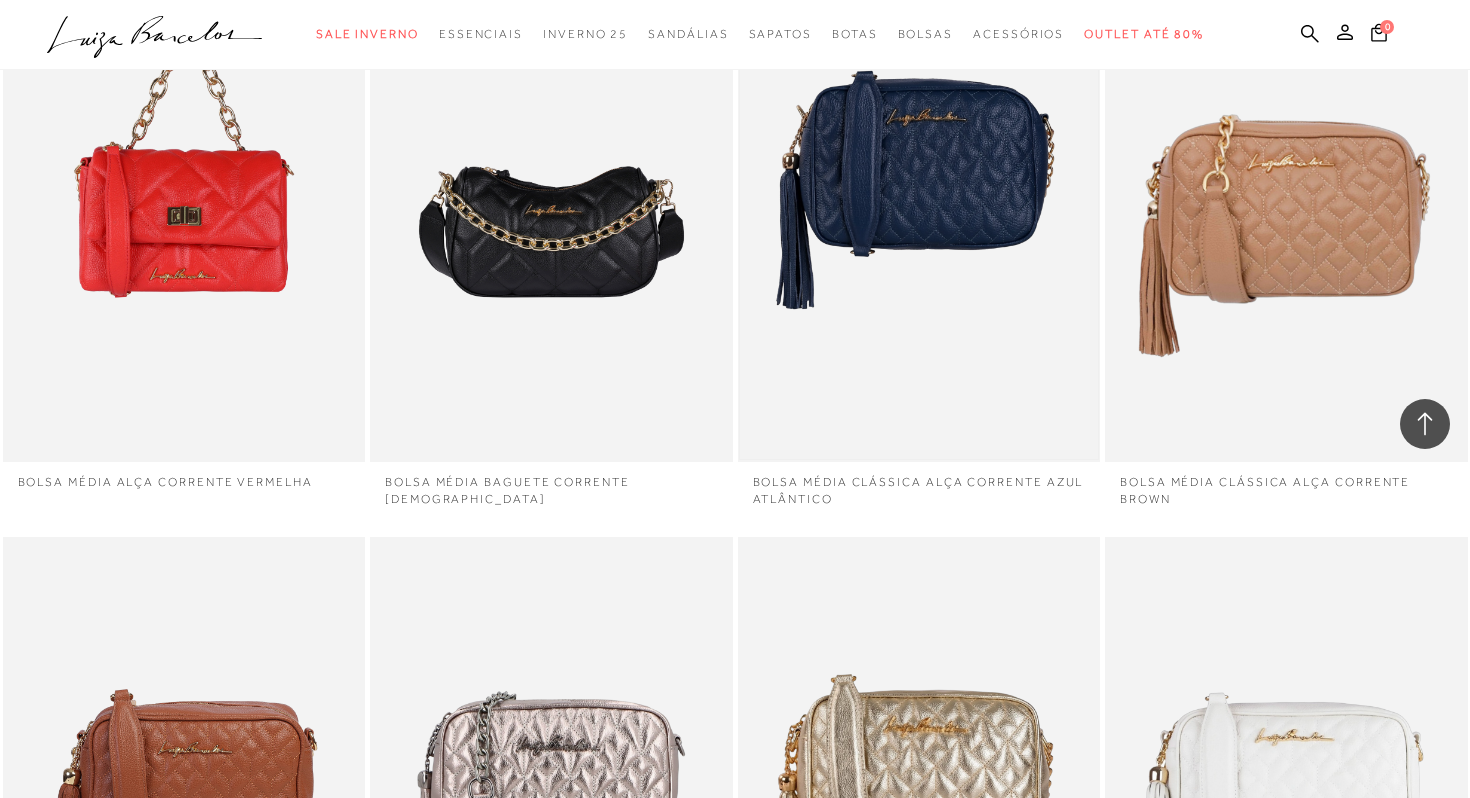 scroll, scrollTop: 4317, scrollLeft: 0, axis: vertical 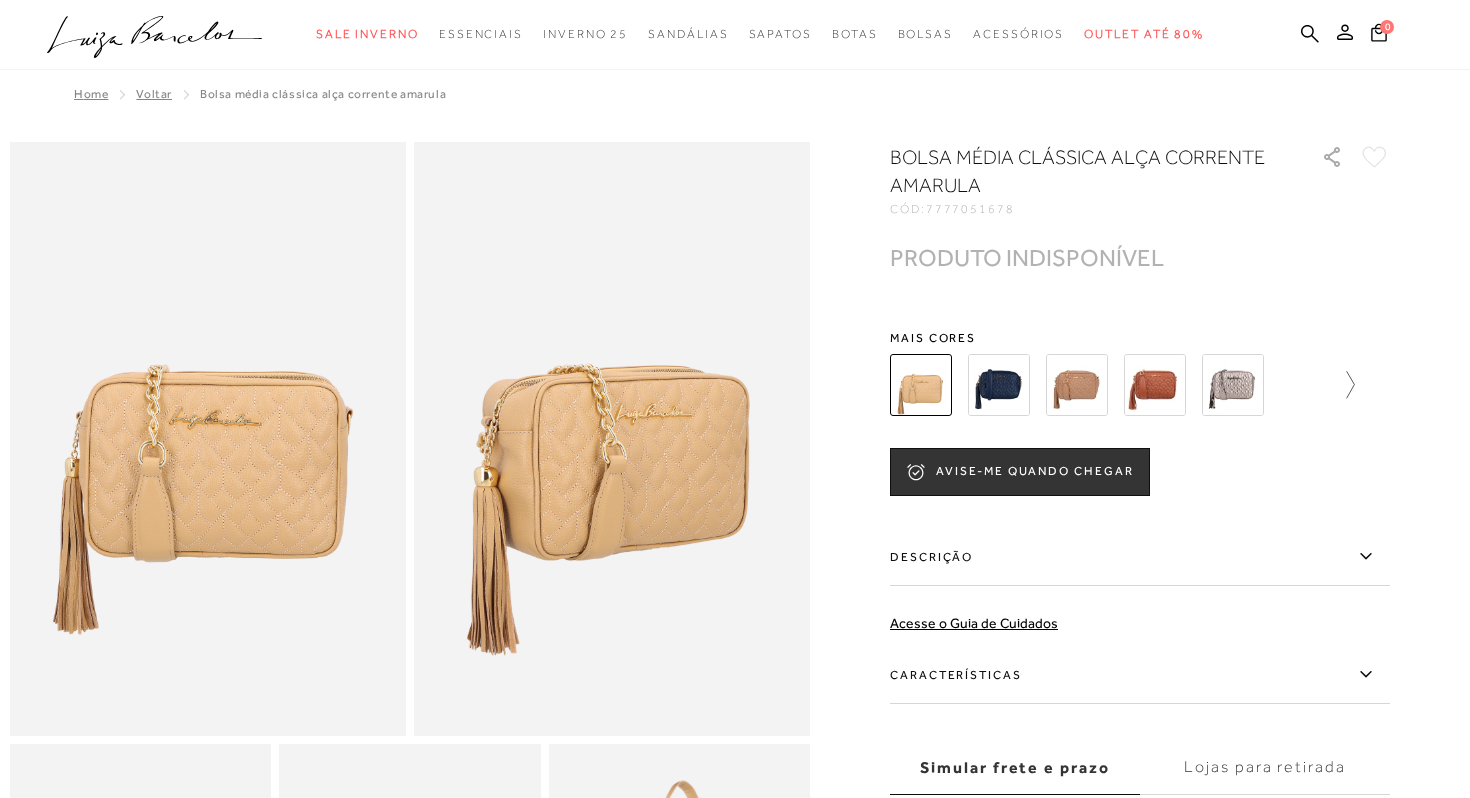 click 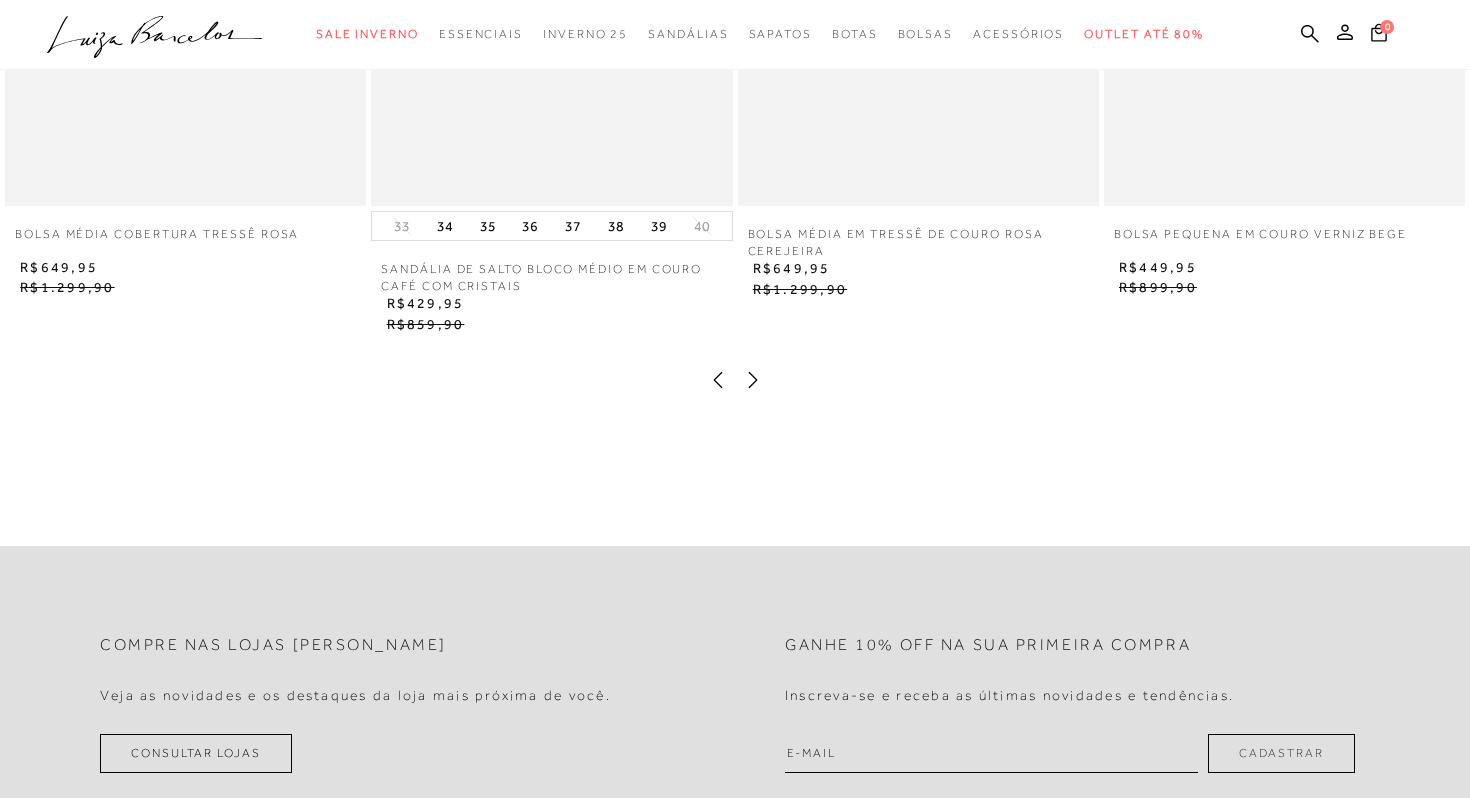 scroll, scrollTop: 3741, scrollLeft: 0, axis: vertical 